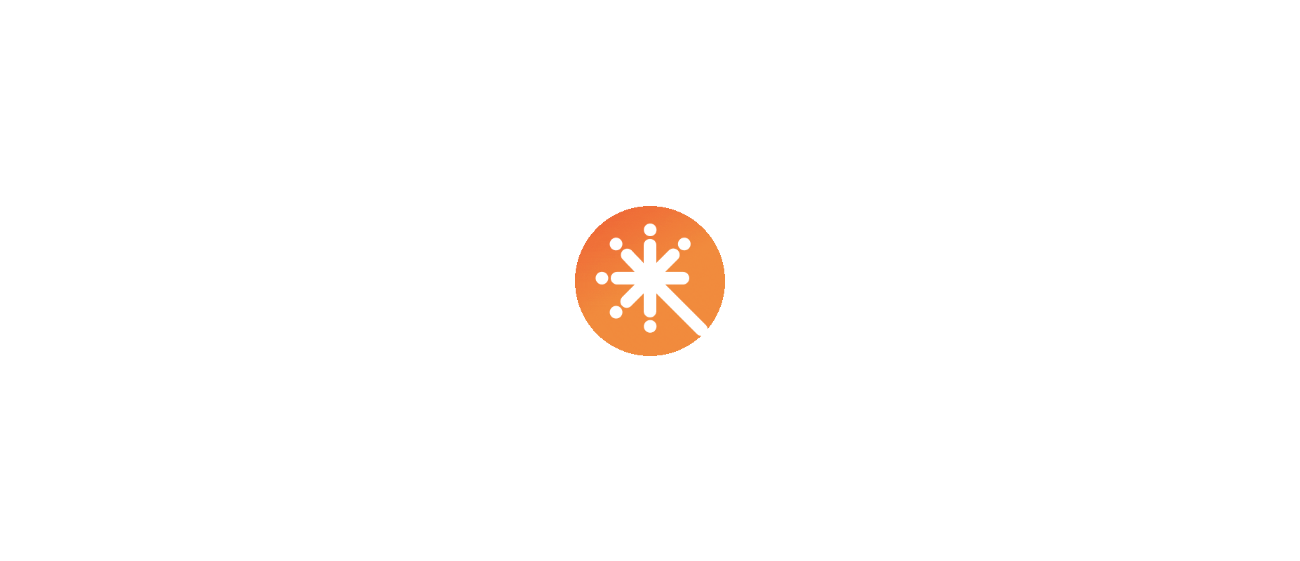scroll, scrollTop: 0, scrollLeft: 0, axis: both 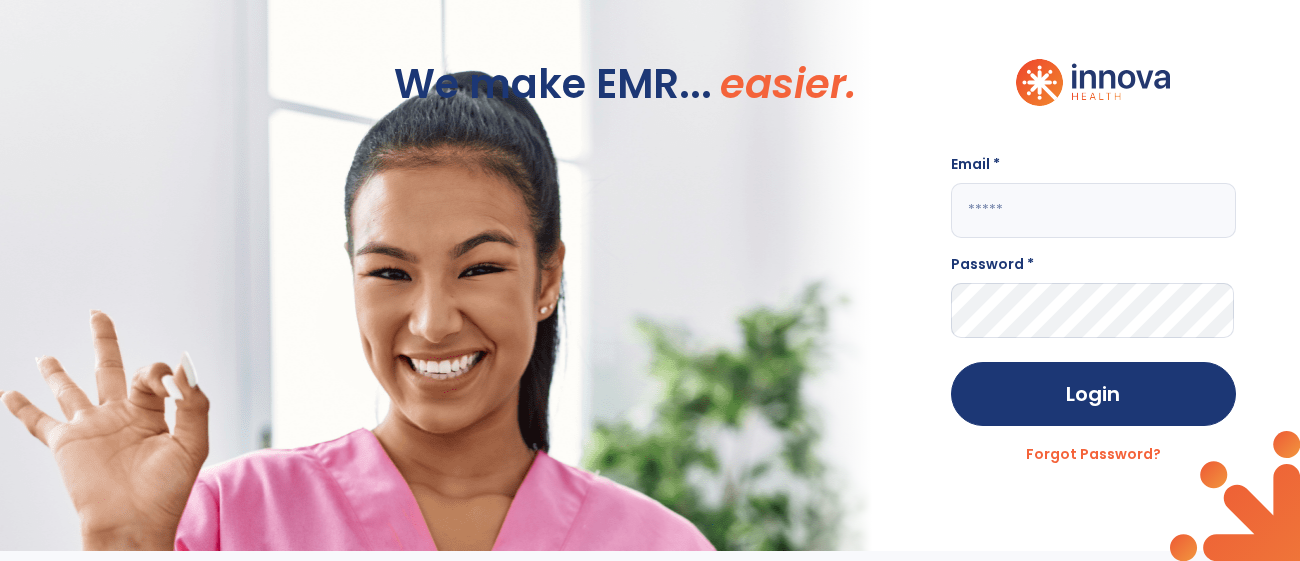 click 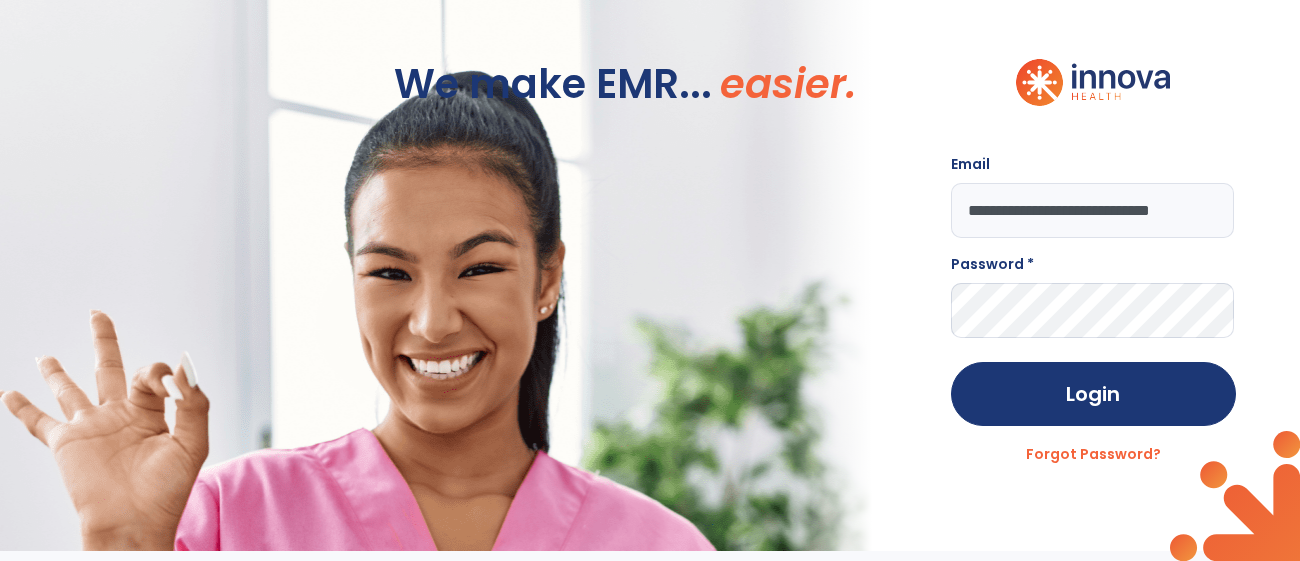 scroll, scrollTop: 0, scrollLeft: 32, axis: horizontal 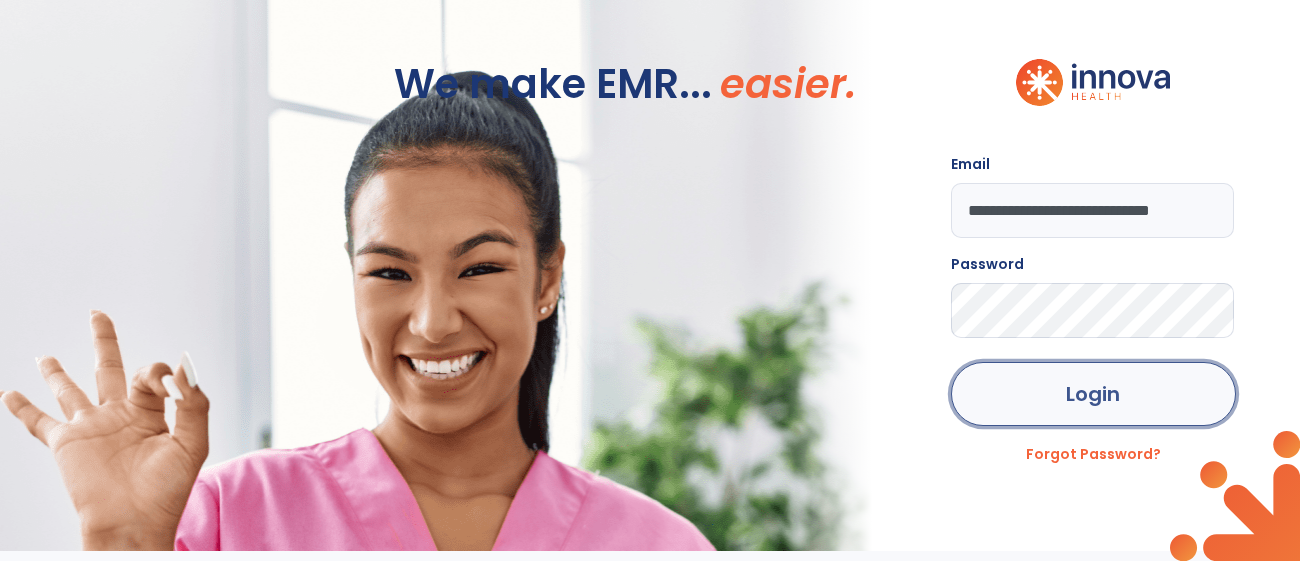 click on "Login" 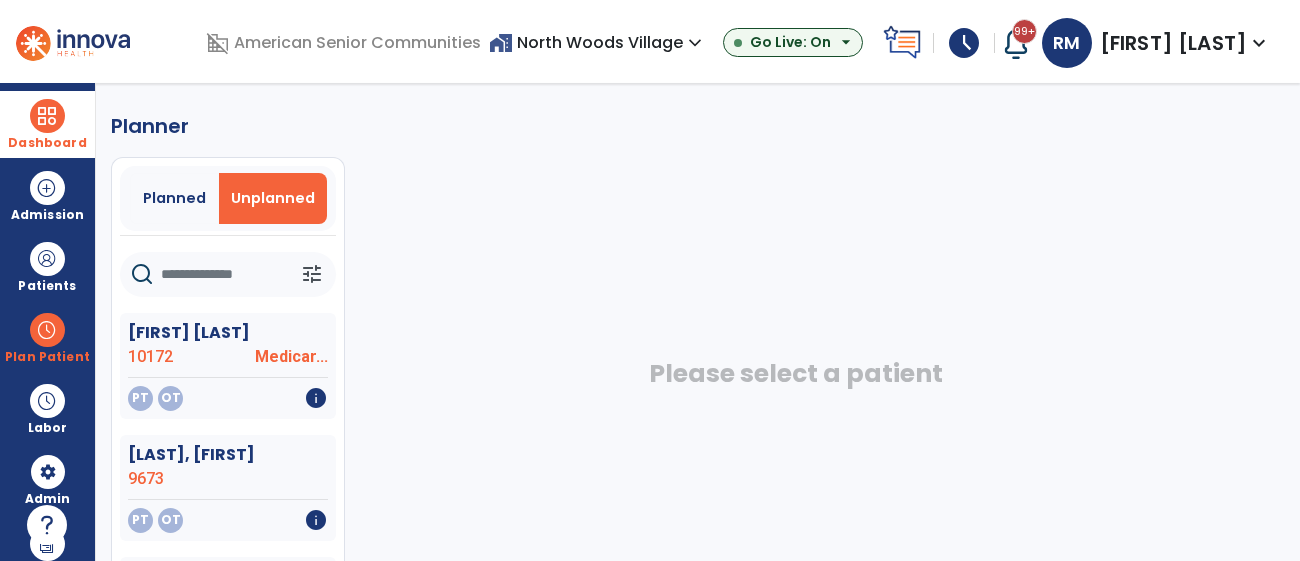 click at bounding box center [47, 116] 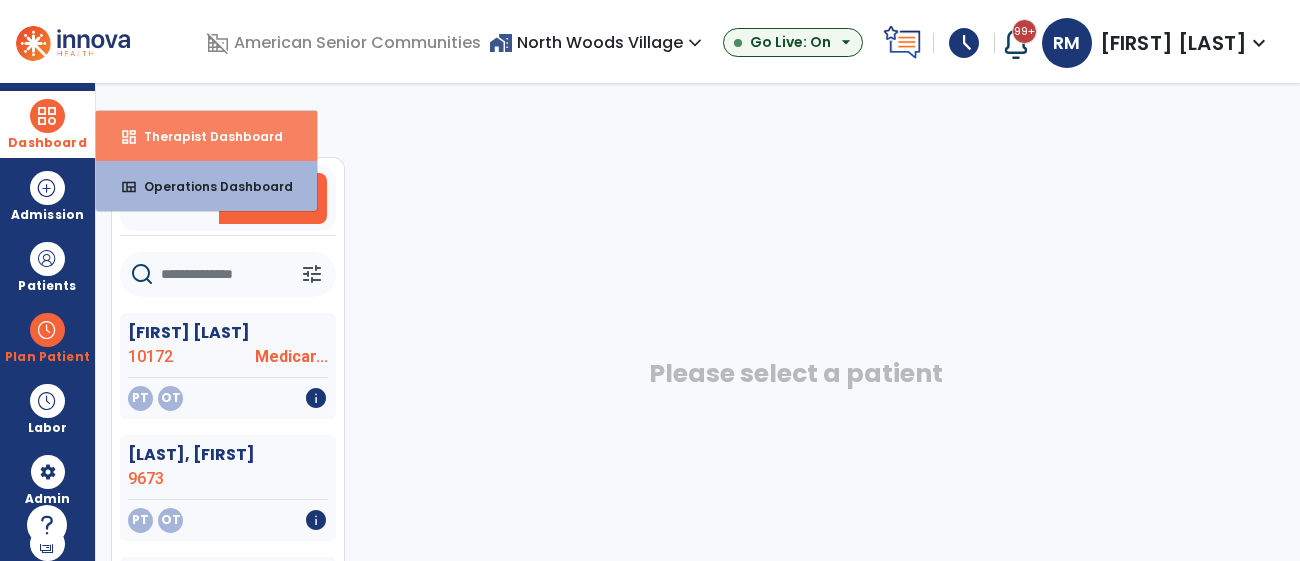 click on "Therapist Dashboard" at bounding box center (205, 136) 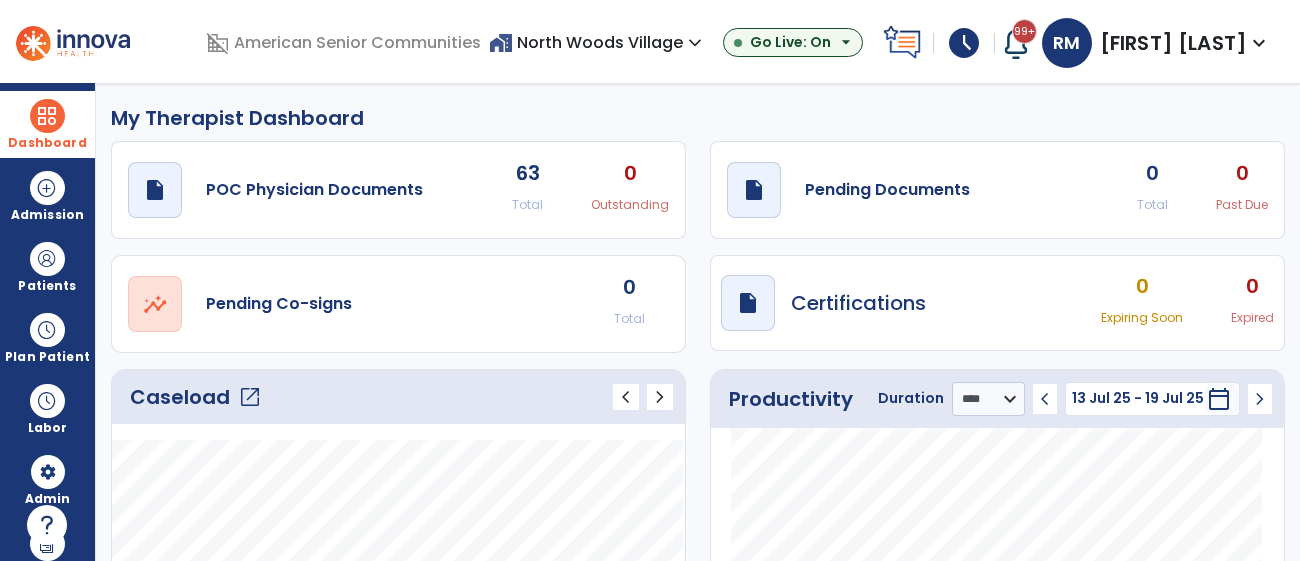 click on "open_in_new" 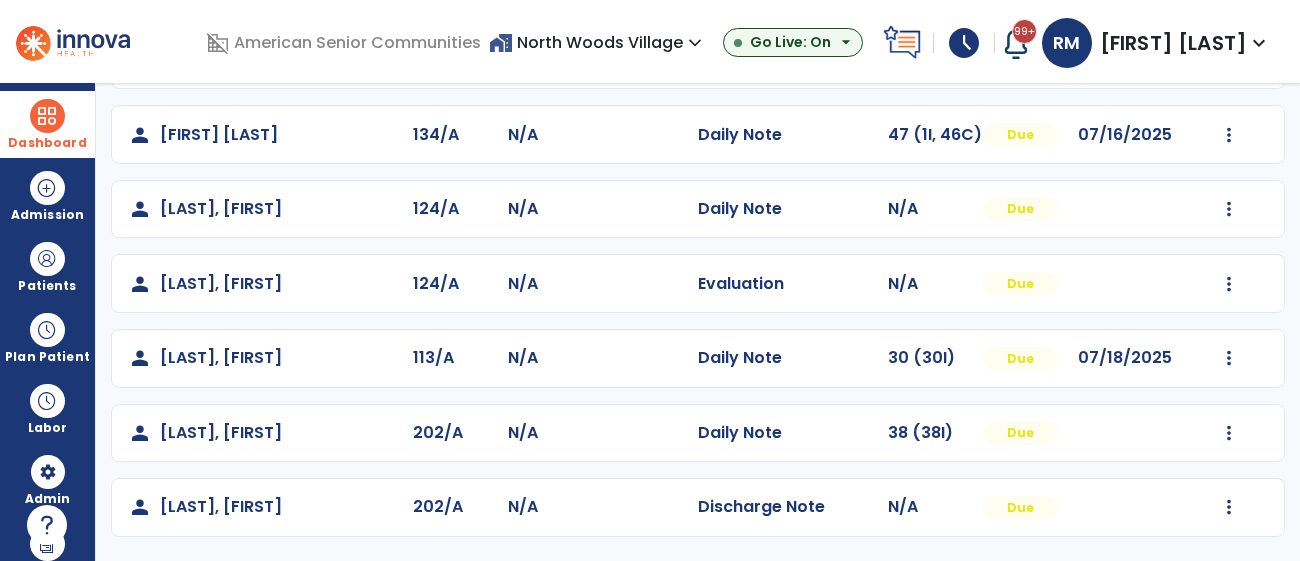 scroll, scrollTop: 248, scrollLeft: 0, axis: vertical 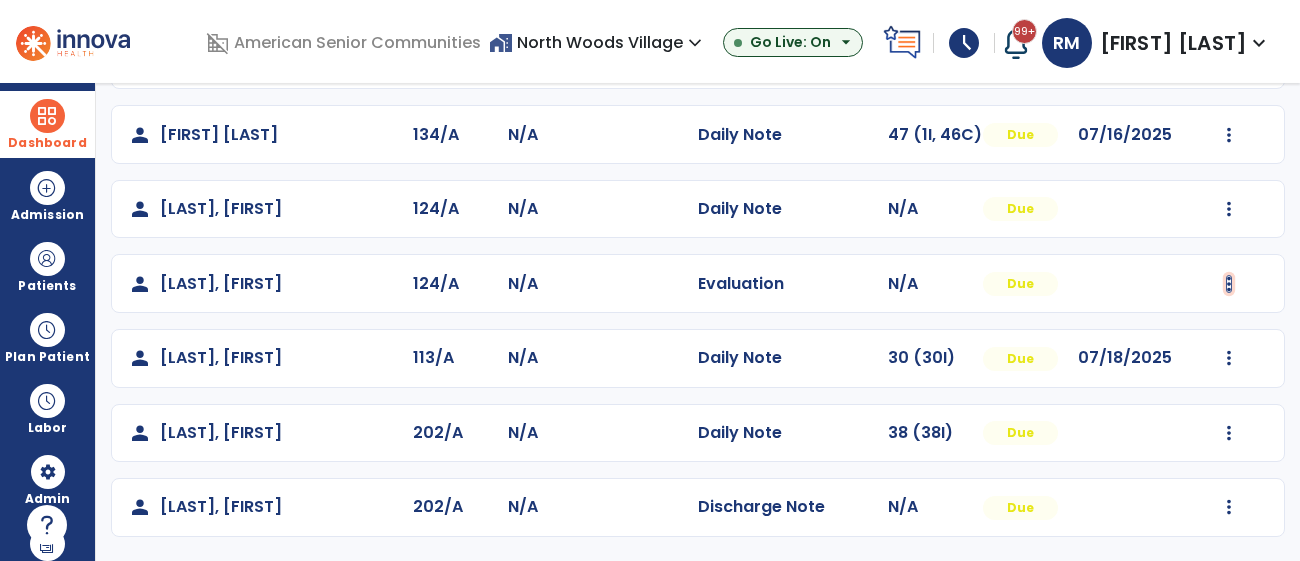 click at bounding box center [1229, 60] 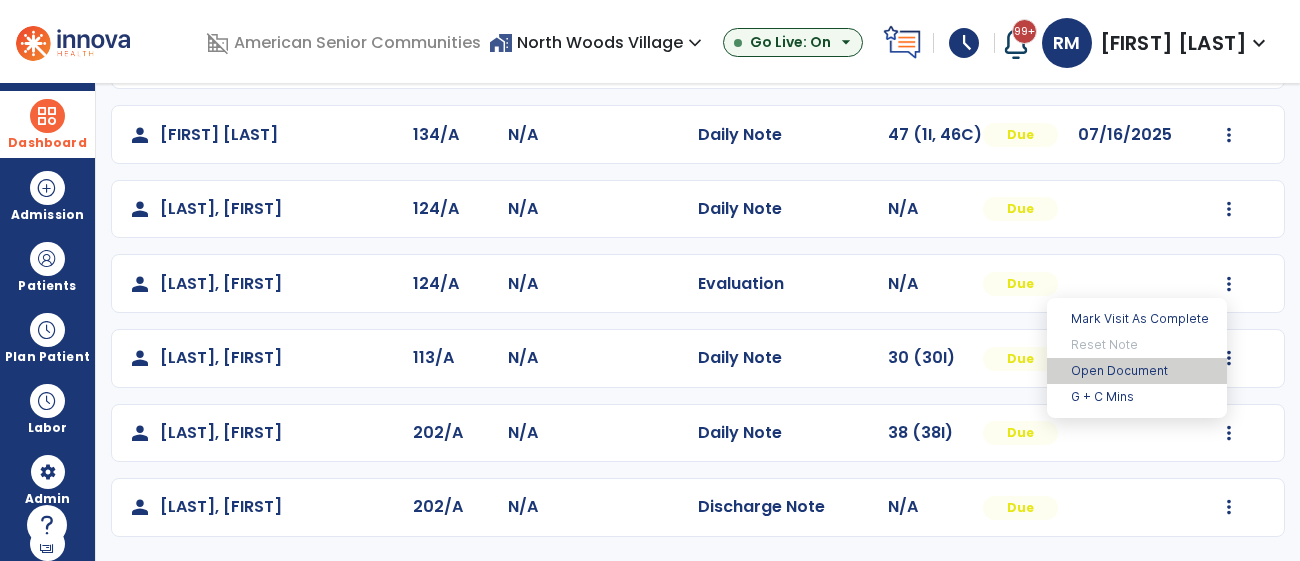 click on "Open Document" at bounding box center [1137, 371] 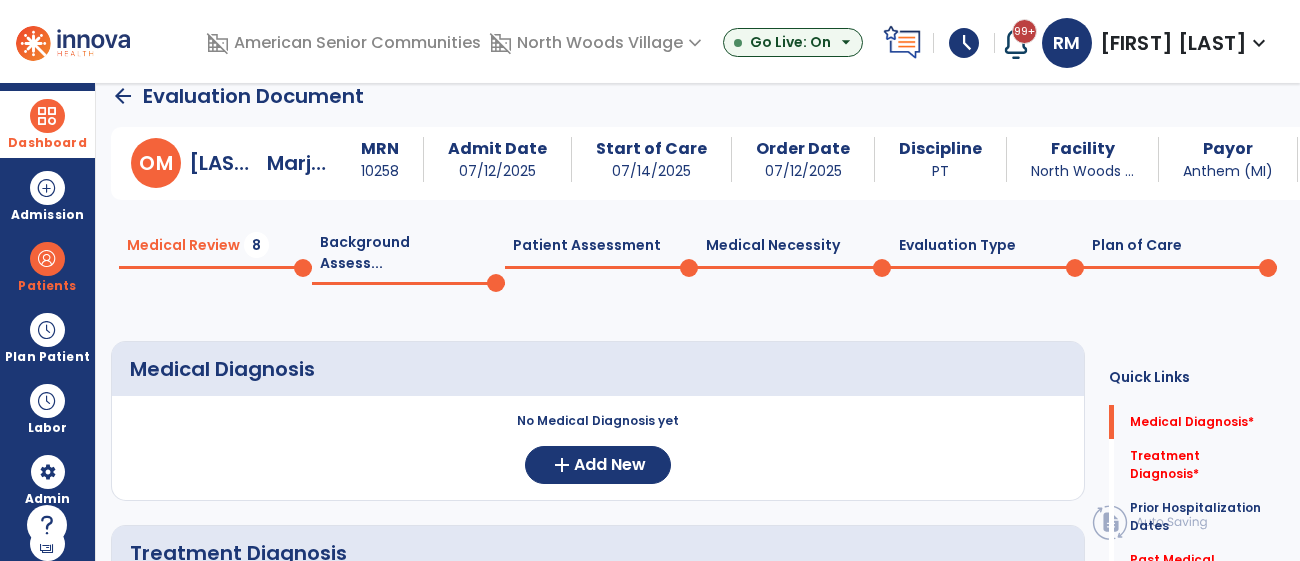scroll, scrollTop: 21, scrollLeft: 0, axis: vertical 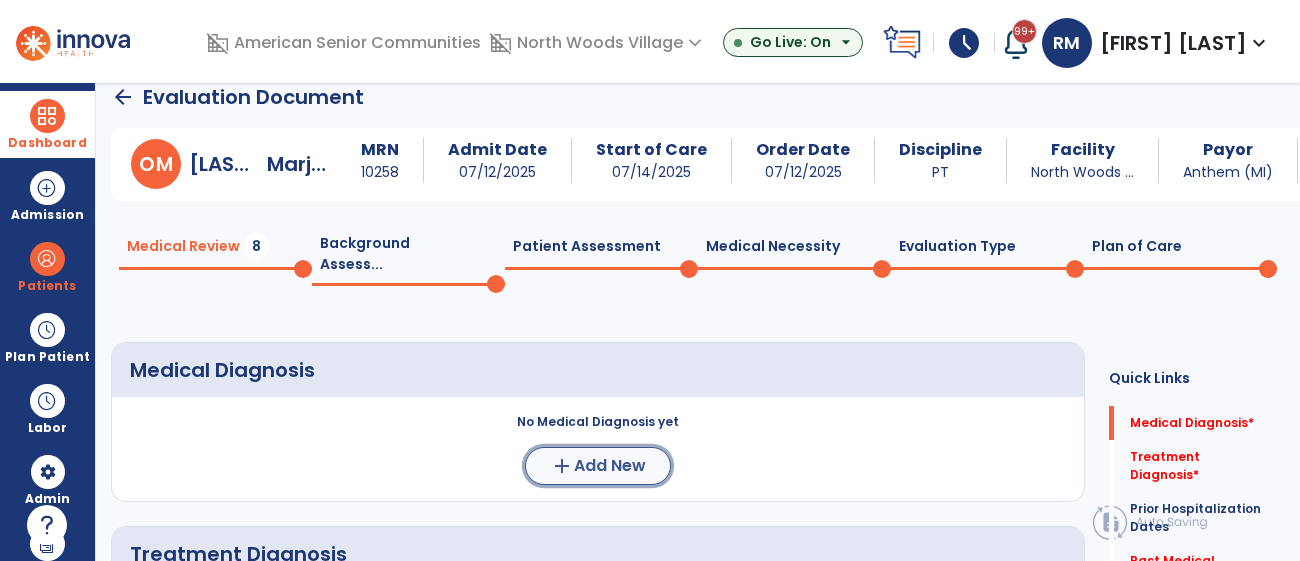 click on "add" 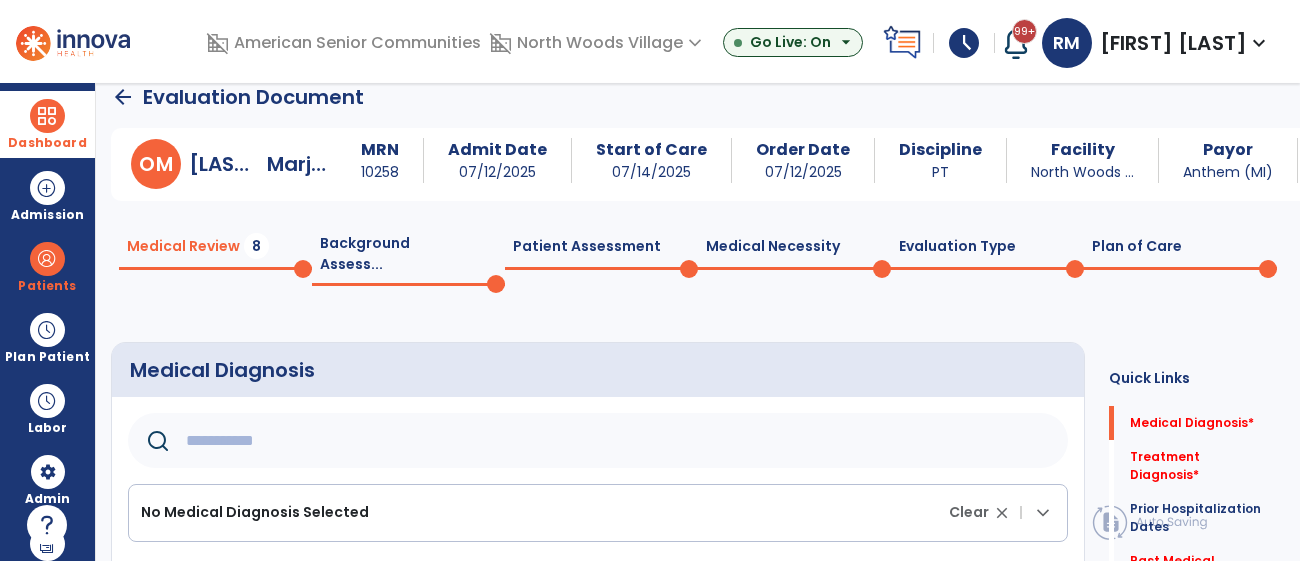 click 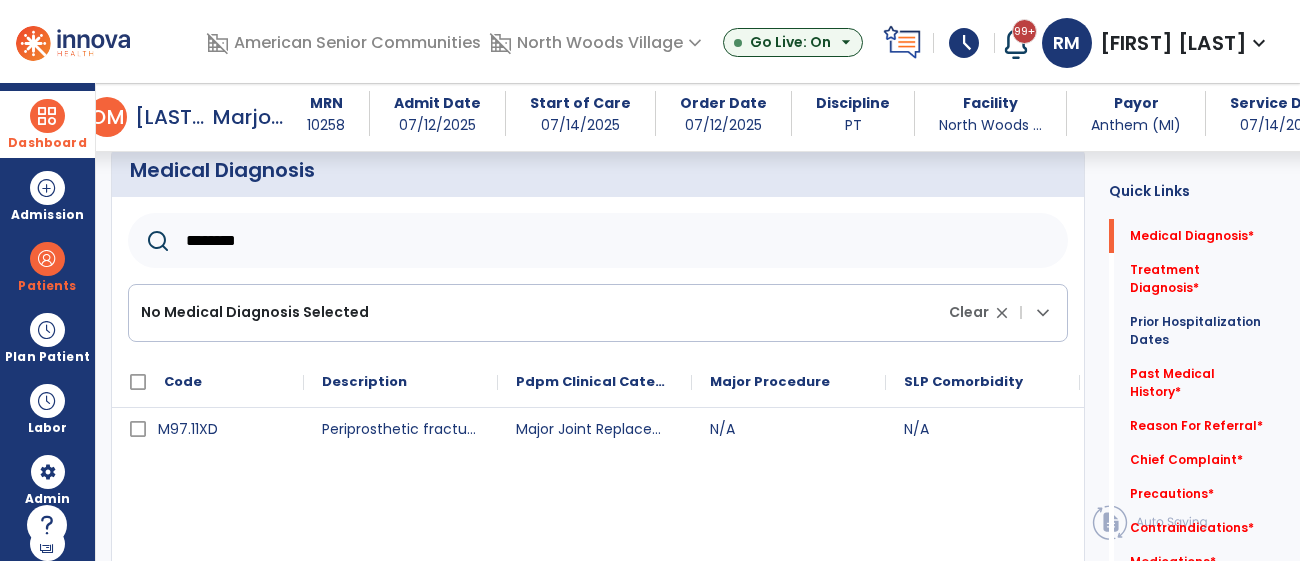 scroll, scrollTop: 205, scrollLeft: 0, axis: vertical 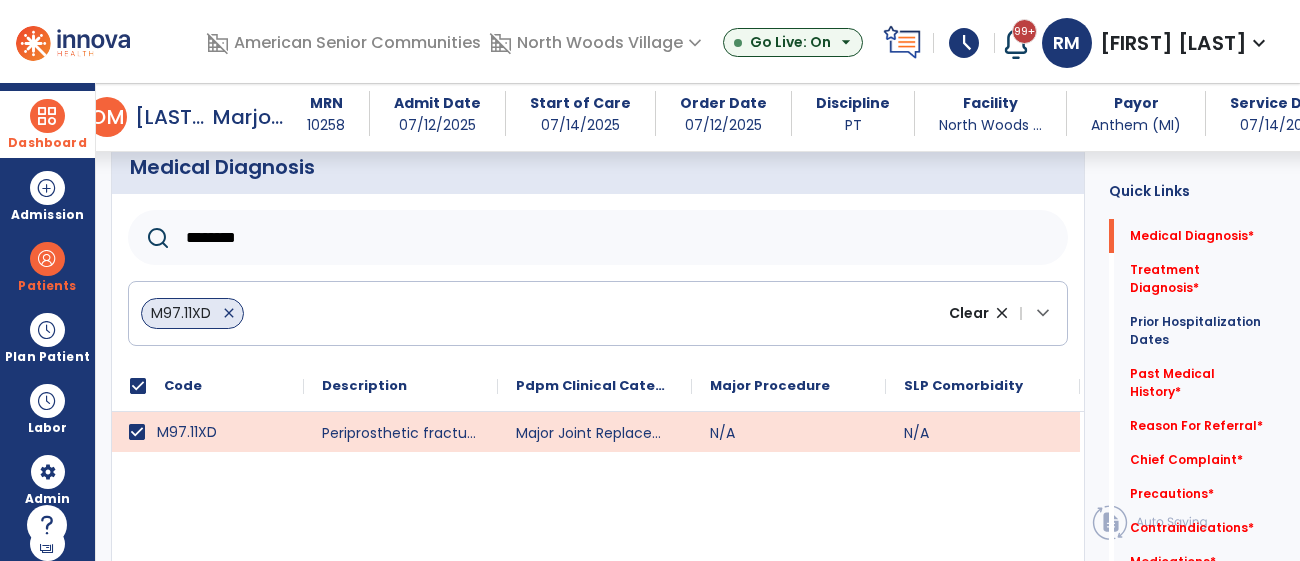 click on "M97.11XD   close" 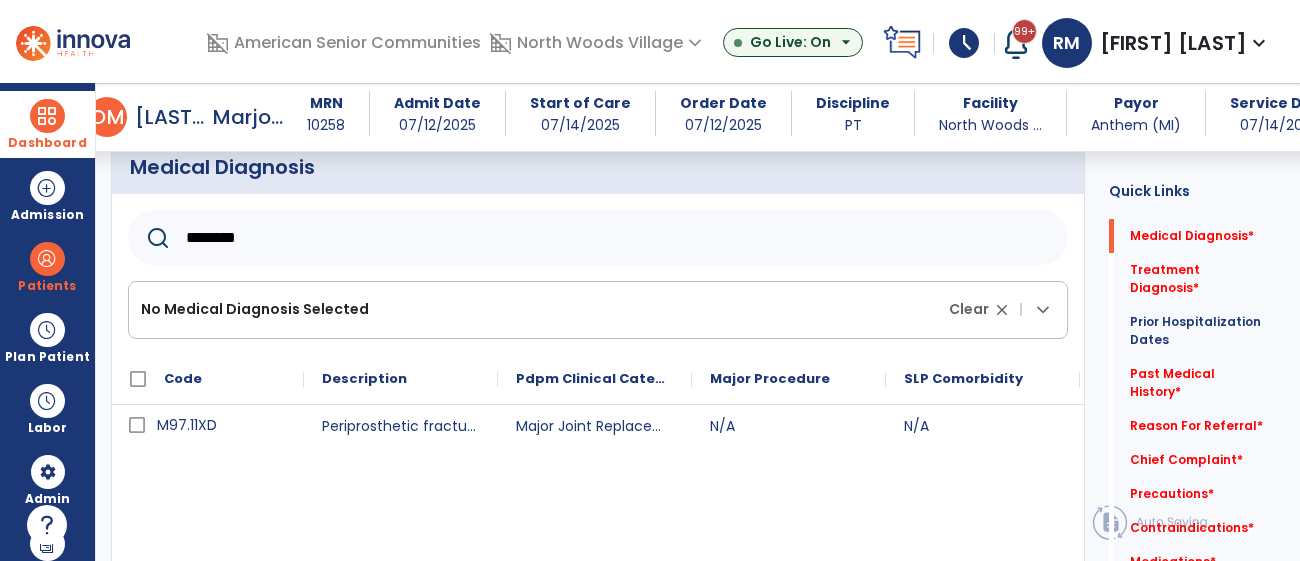 click on "********" 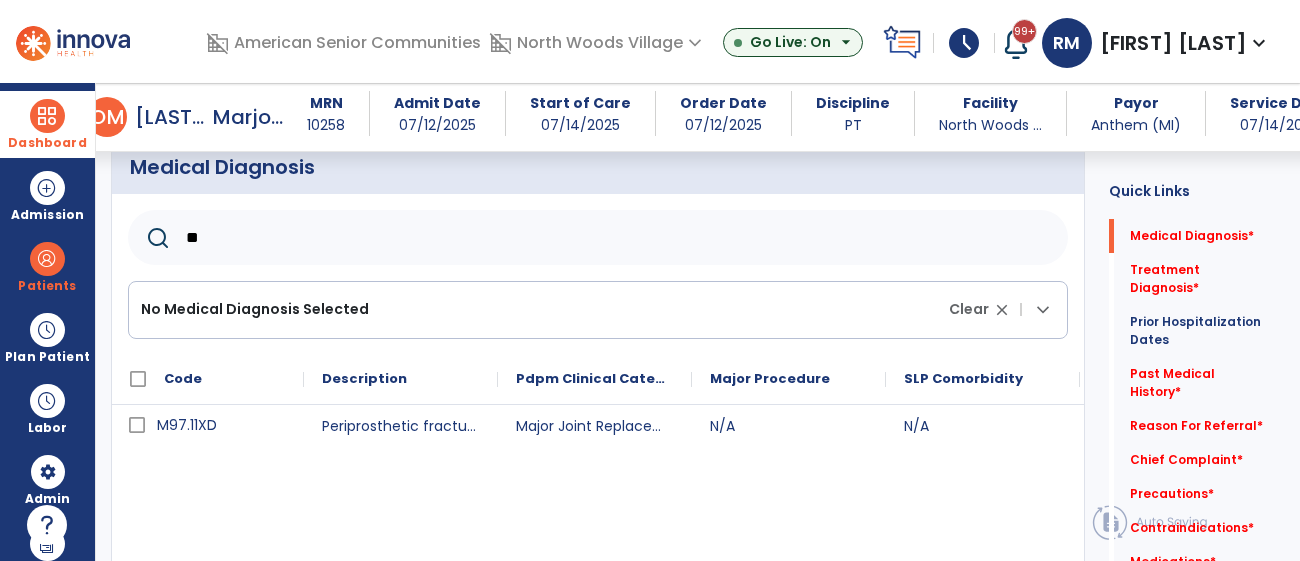 type on "*" 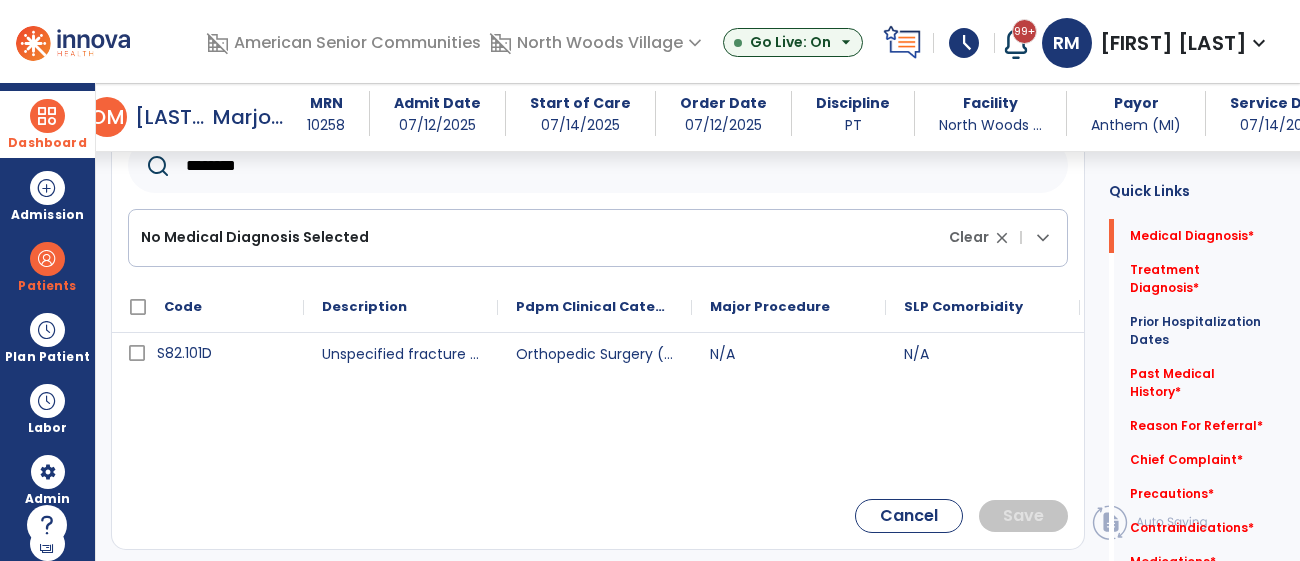 scroll, scrollTop: 275, scrollLeft: 0, axis: vertical 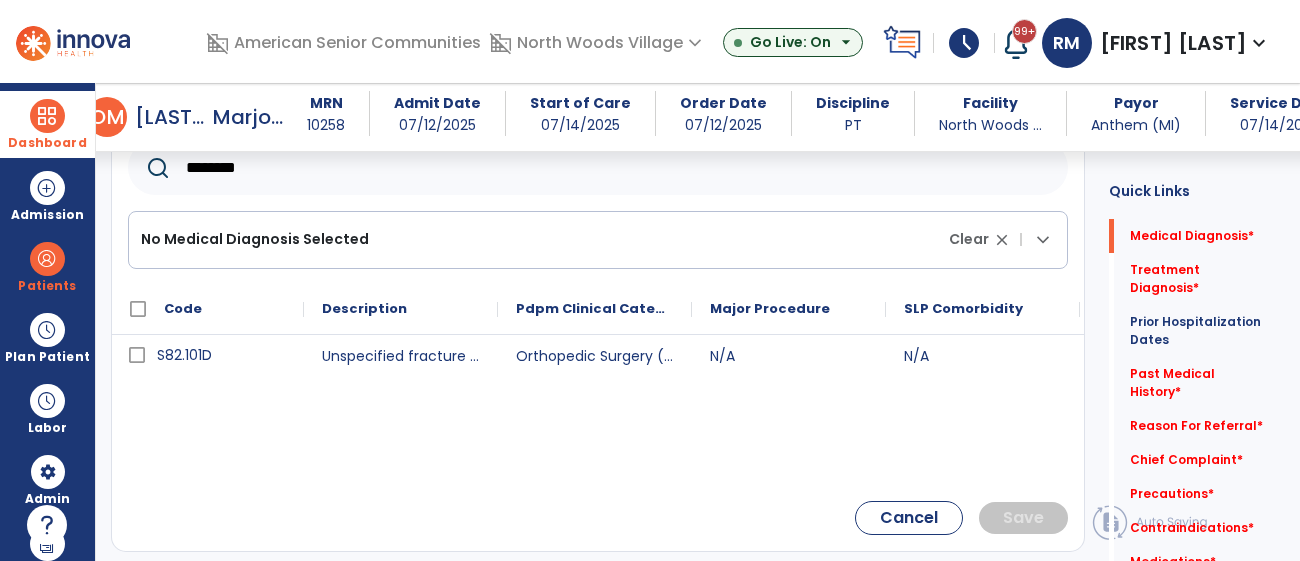 type on "********" 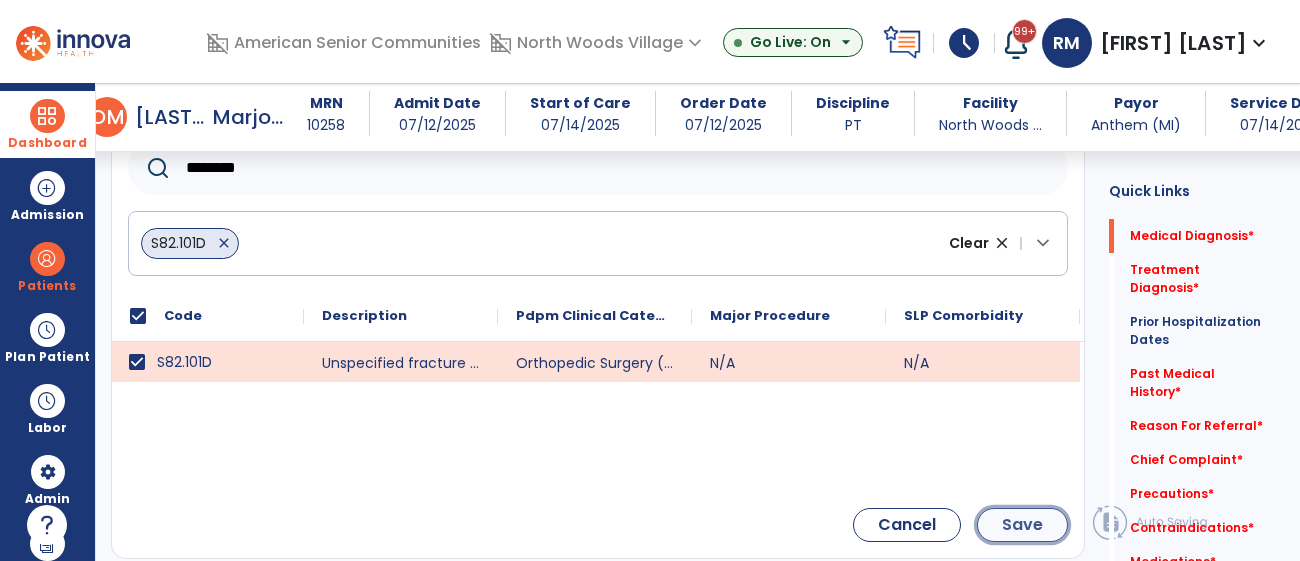 click on "Save" 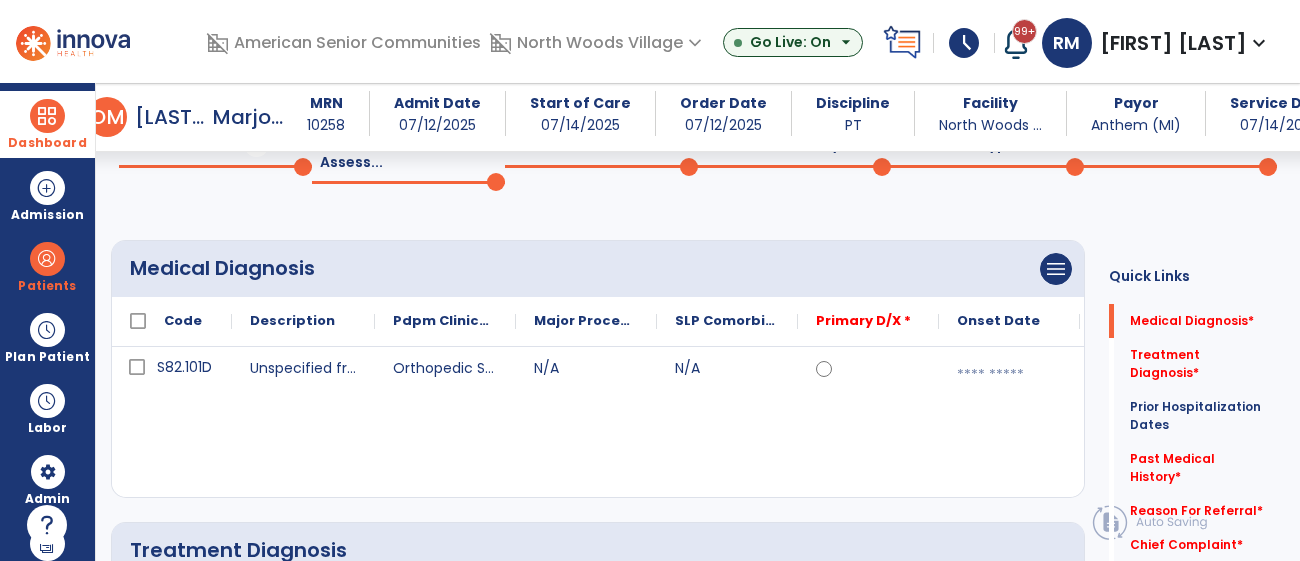scroll, scrollTop: 98, scrollLeft: 0, axis: vertical 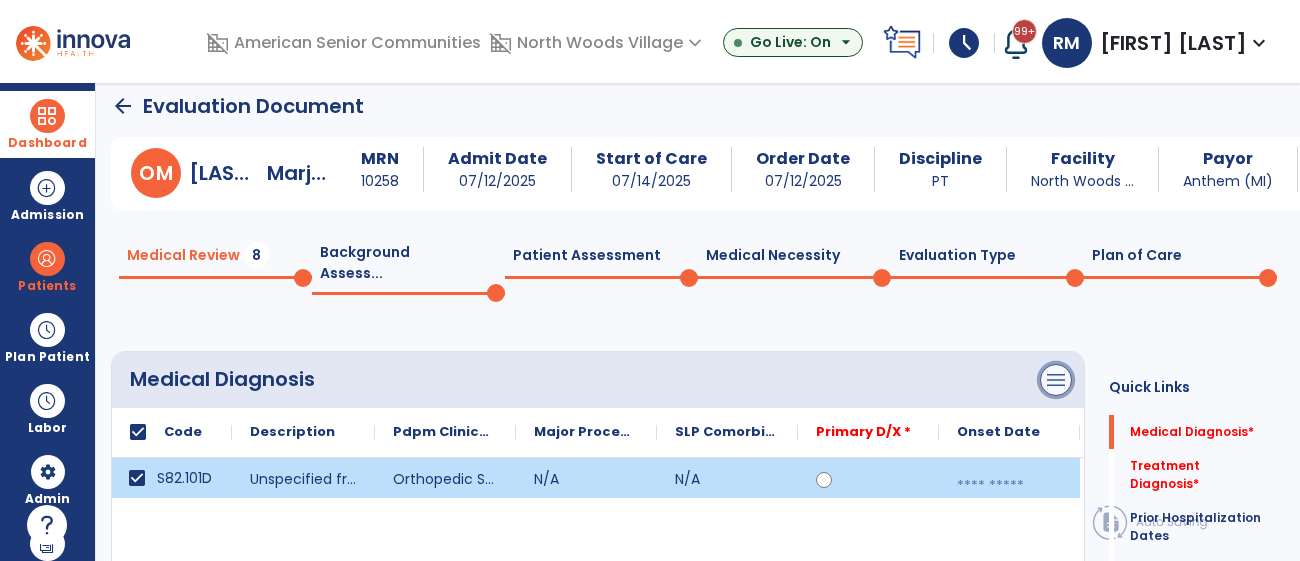 click on "menu" at bounding box center [1056, 380] 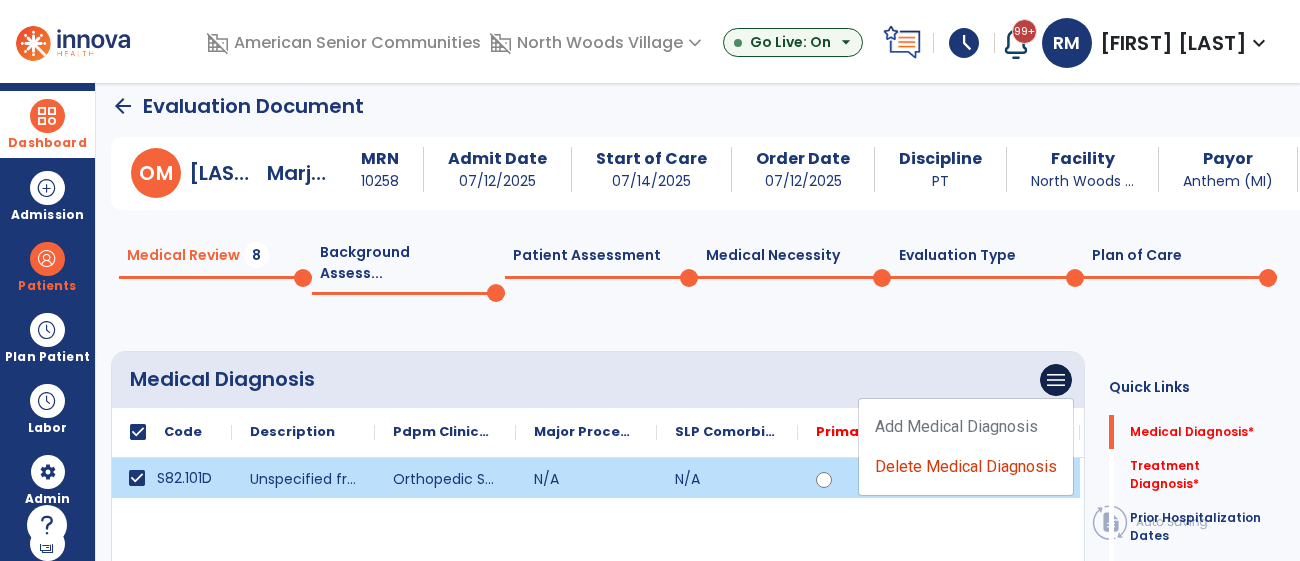 click on "Add Medical Diagnosis   Delete Medical Diagnosis" 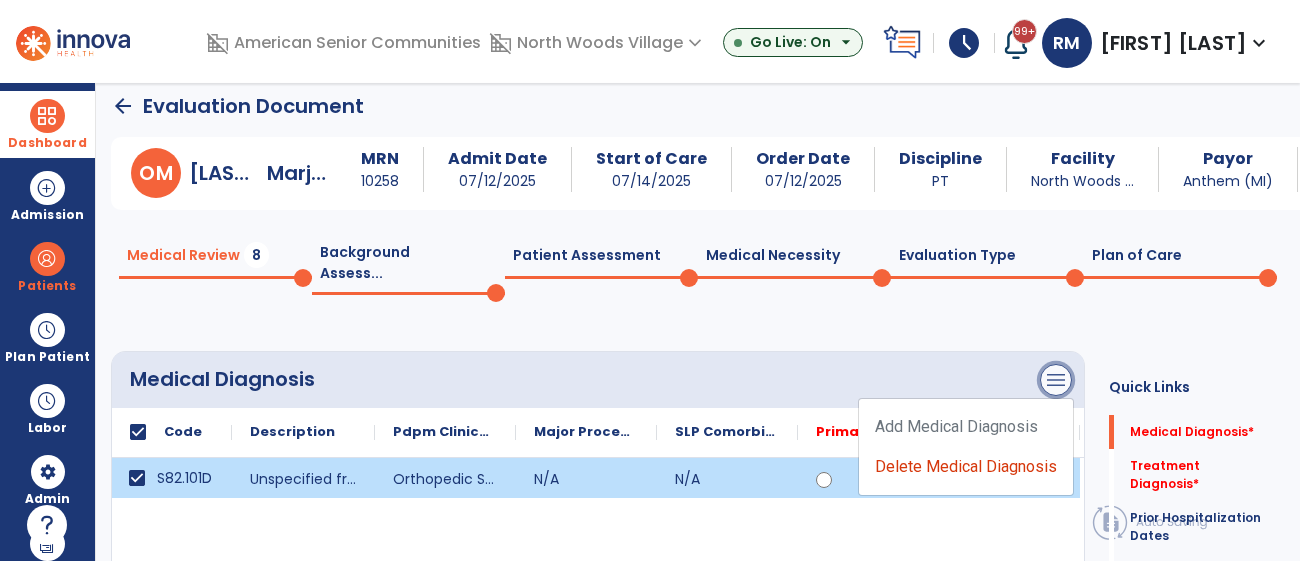 click on "menu" at bounding box center [1056, 380] 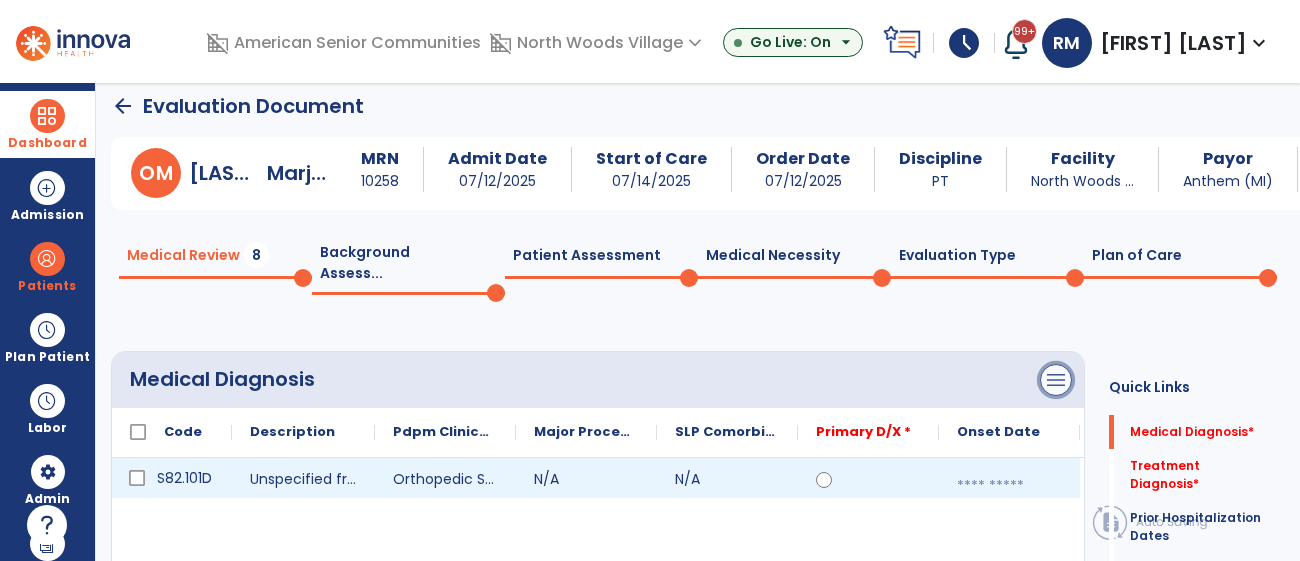 click on "menu" at bounding box center [1056, 380] 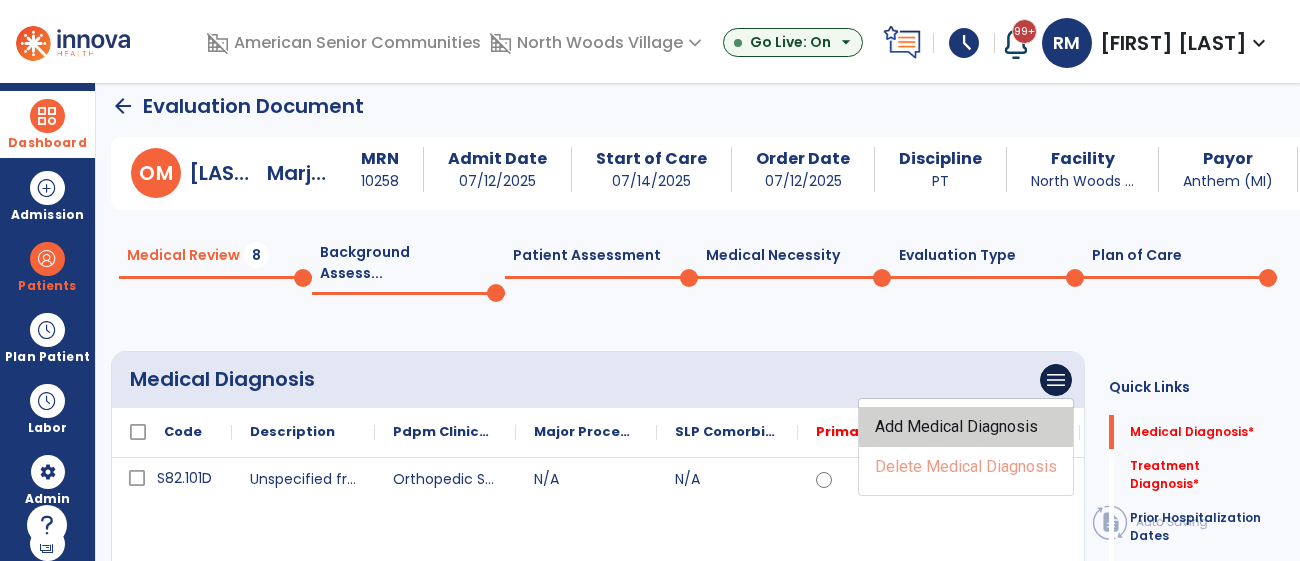 click on "Add Medical Diagnosis" 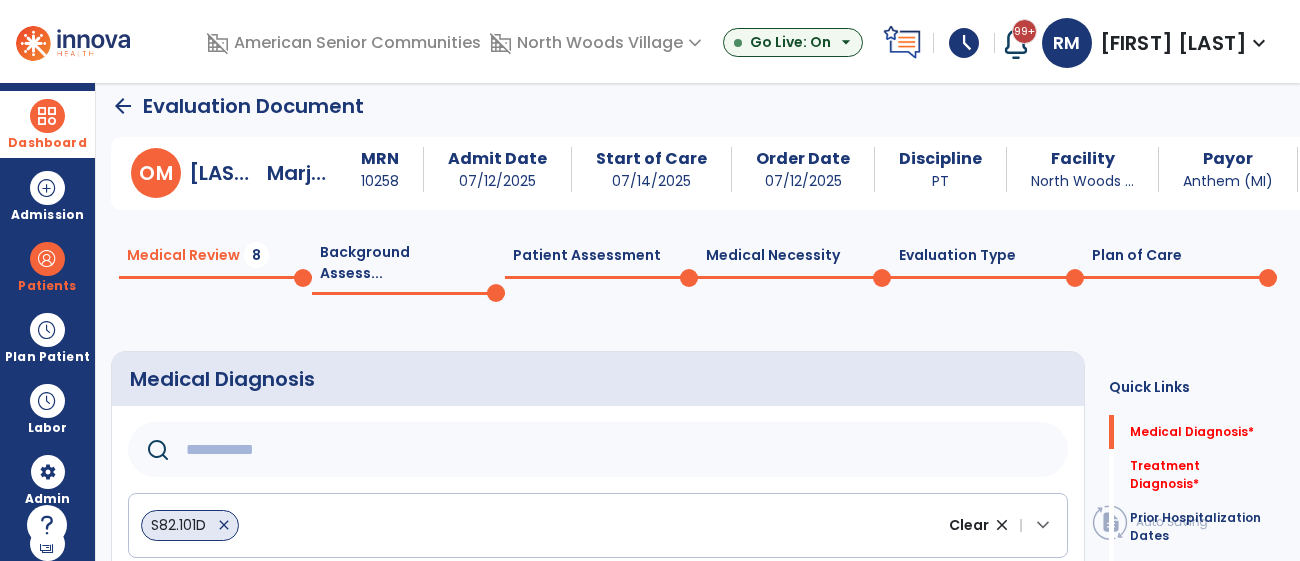 click 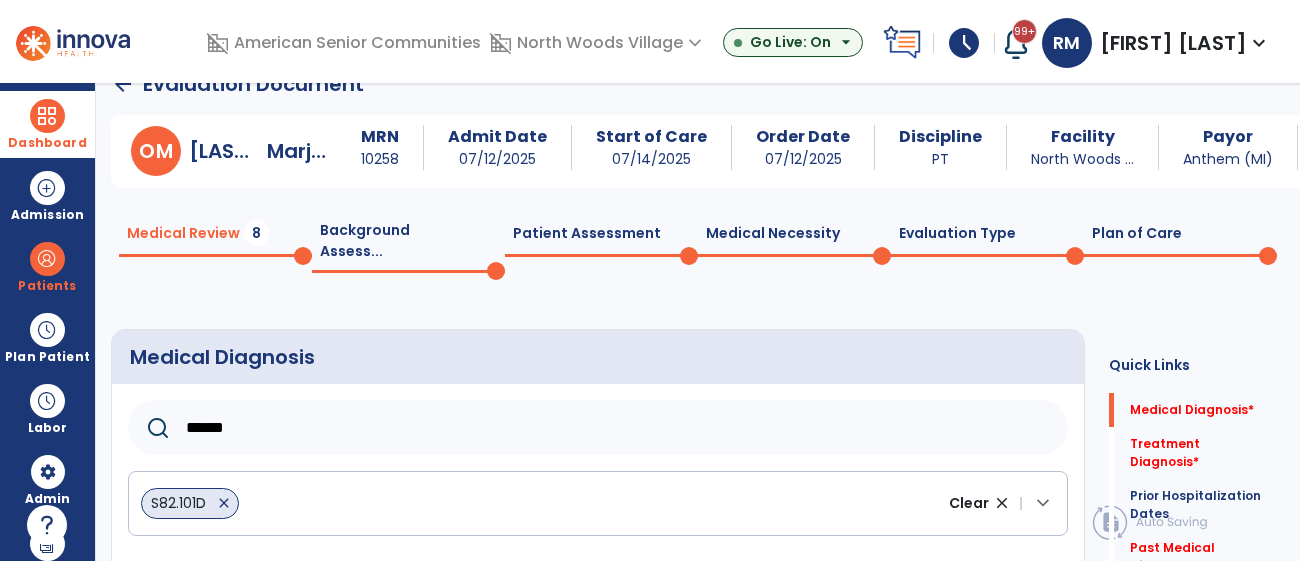 scroll, scrollTop: 0, scrollLeft: 0, axis: both 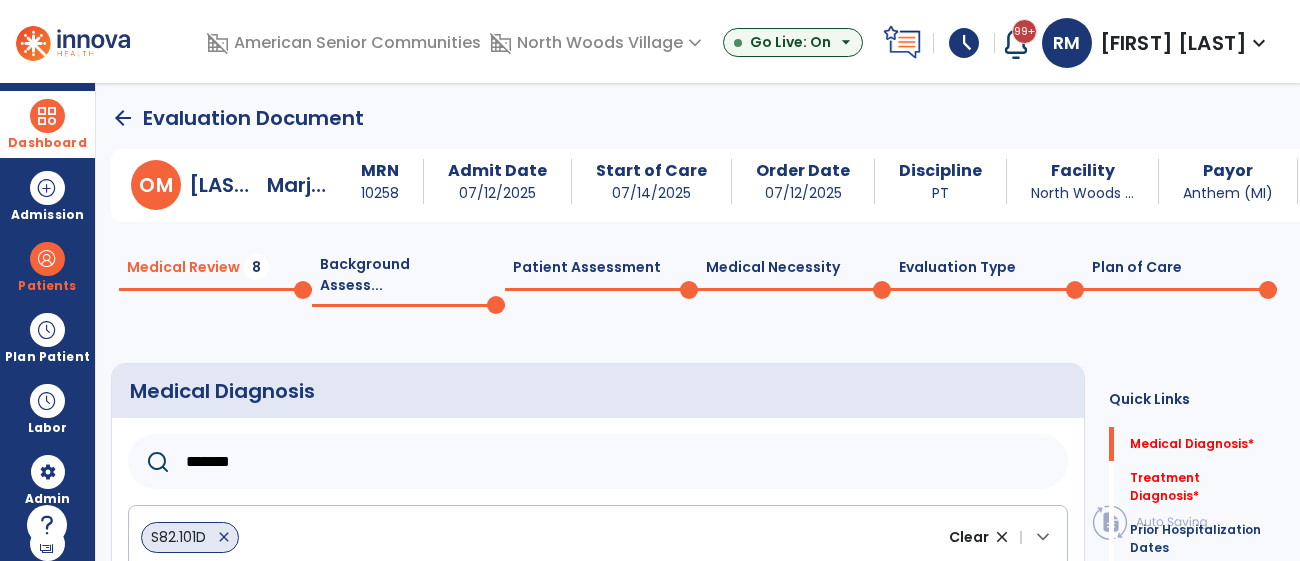 type on "********" 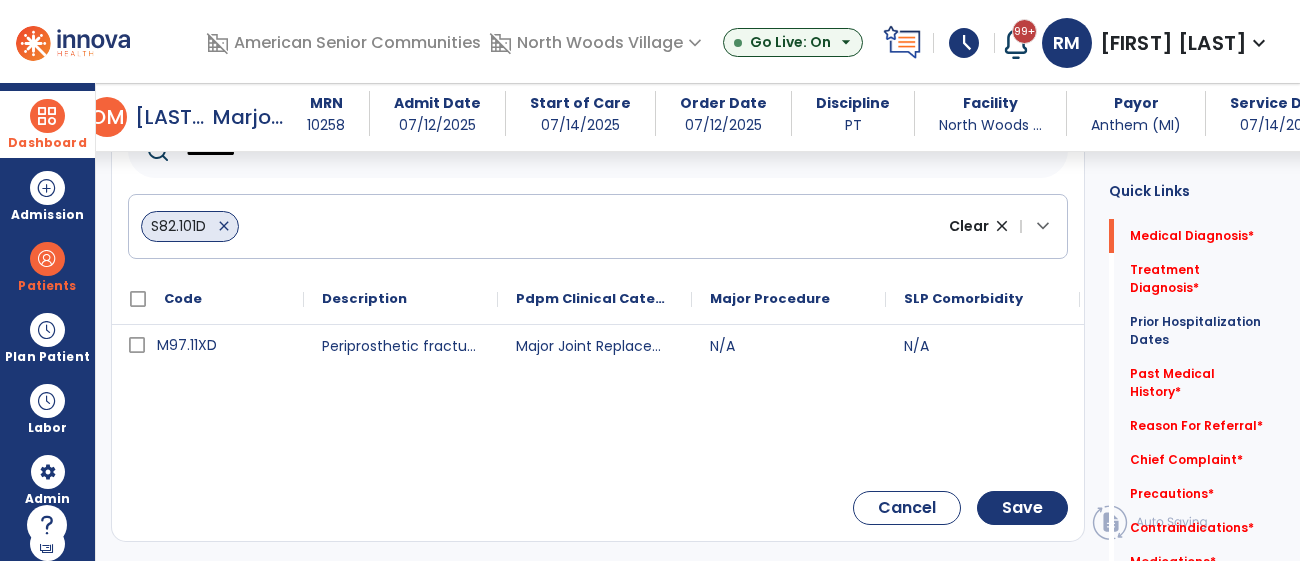 scroll, scrollTop: 291, scrollLeft: 0, axis: vertical 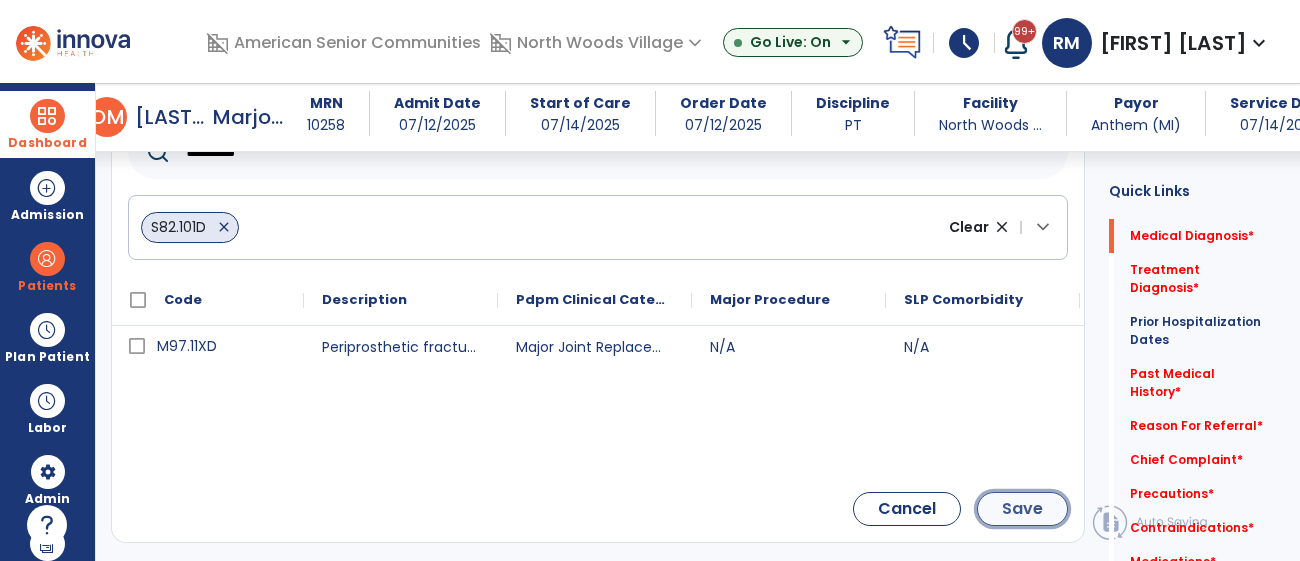 click on "Save" 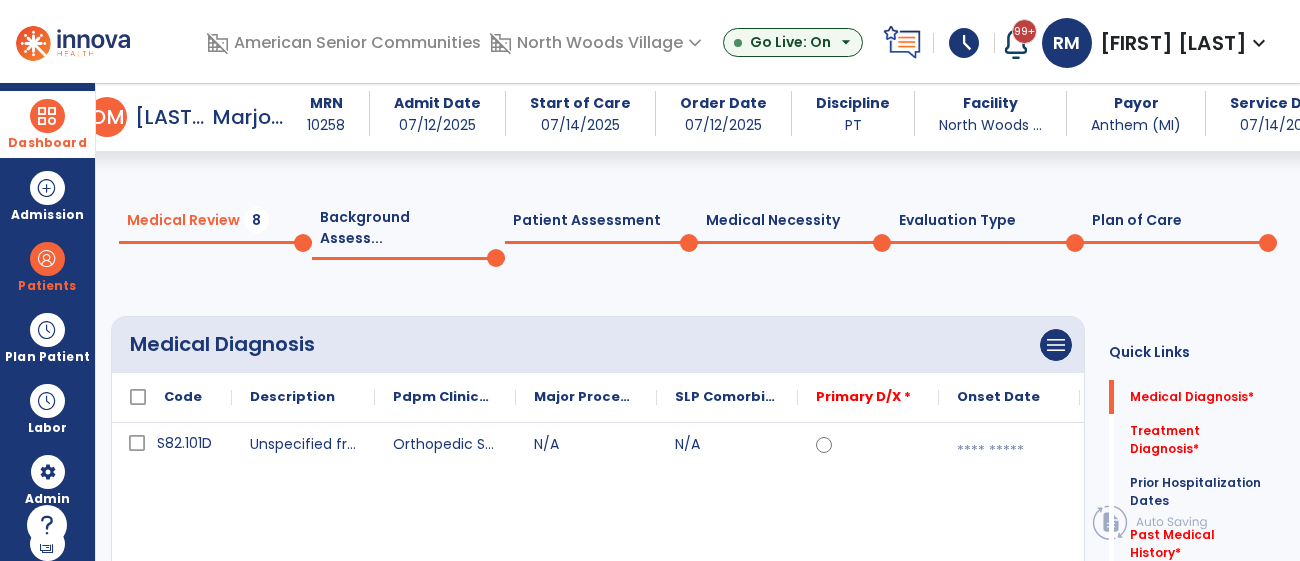 scroll, scrollTop: 0, scrollLeft: 0, axis: both 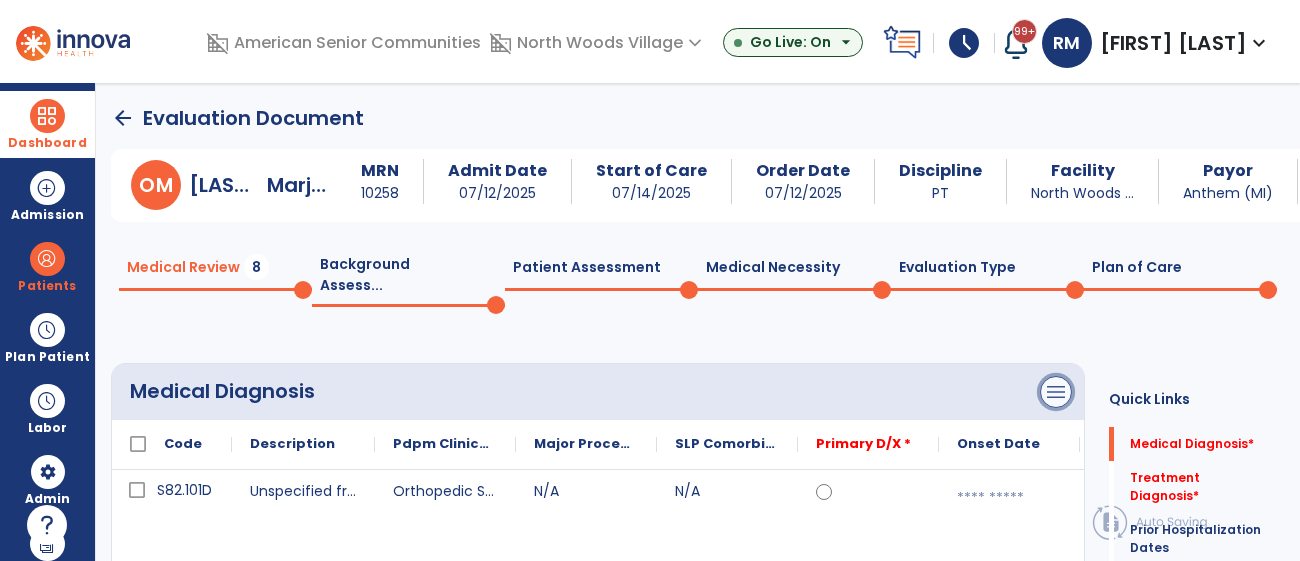 click on "menu" at bounding box center [1056, 392] 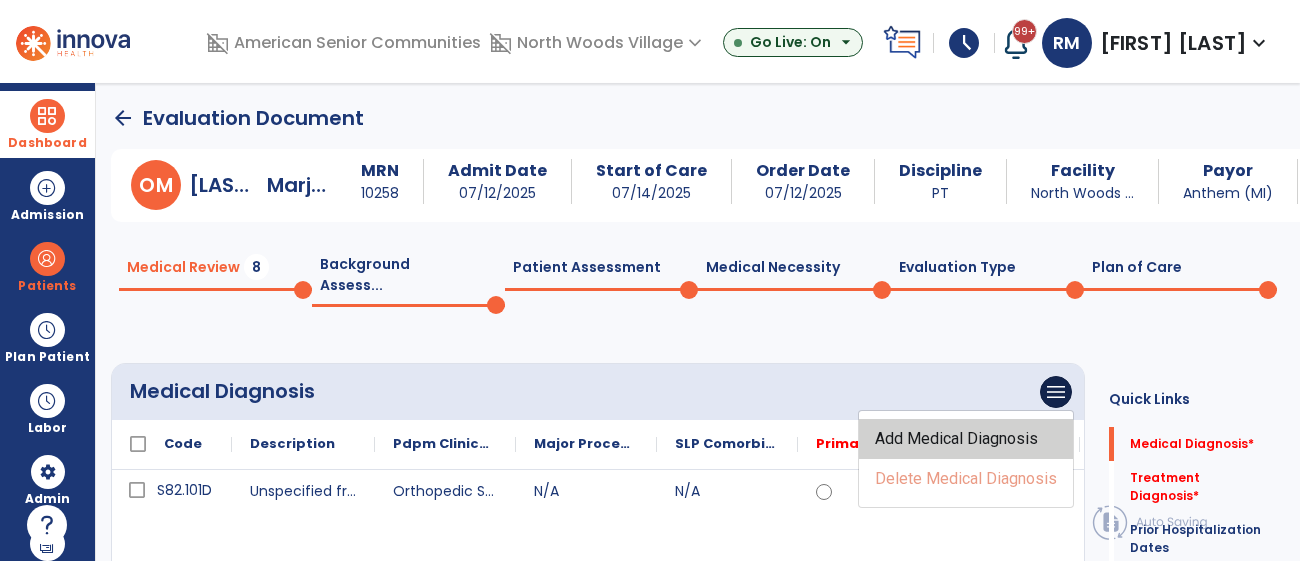 click on "Add Medical Diagnosis" 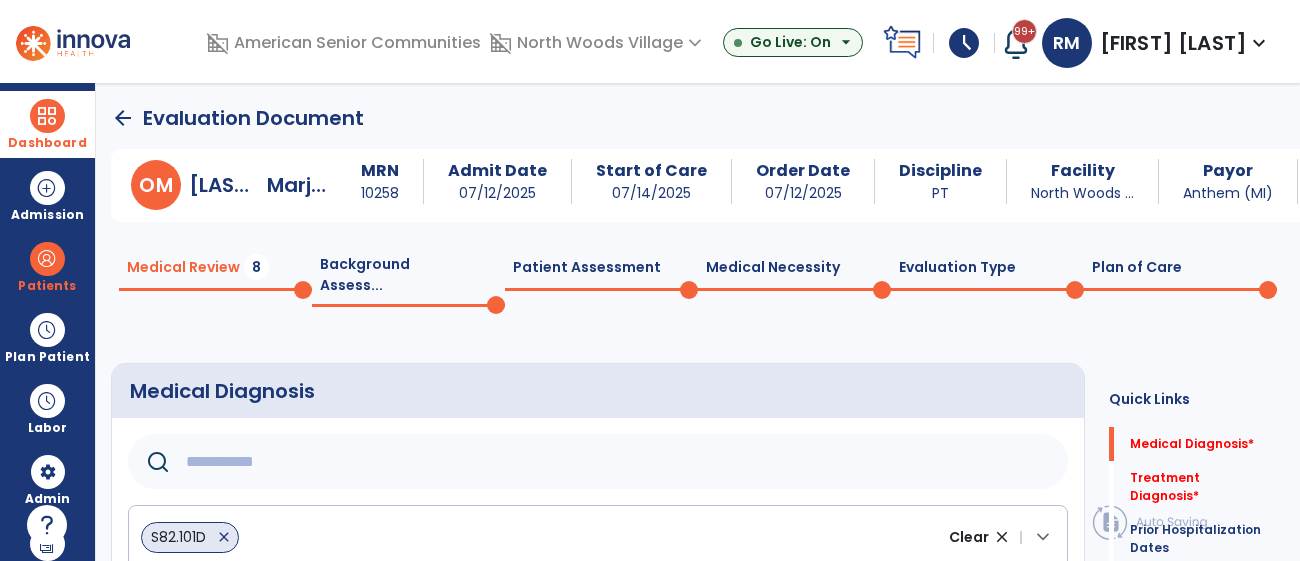 click 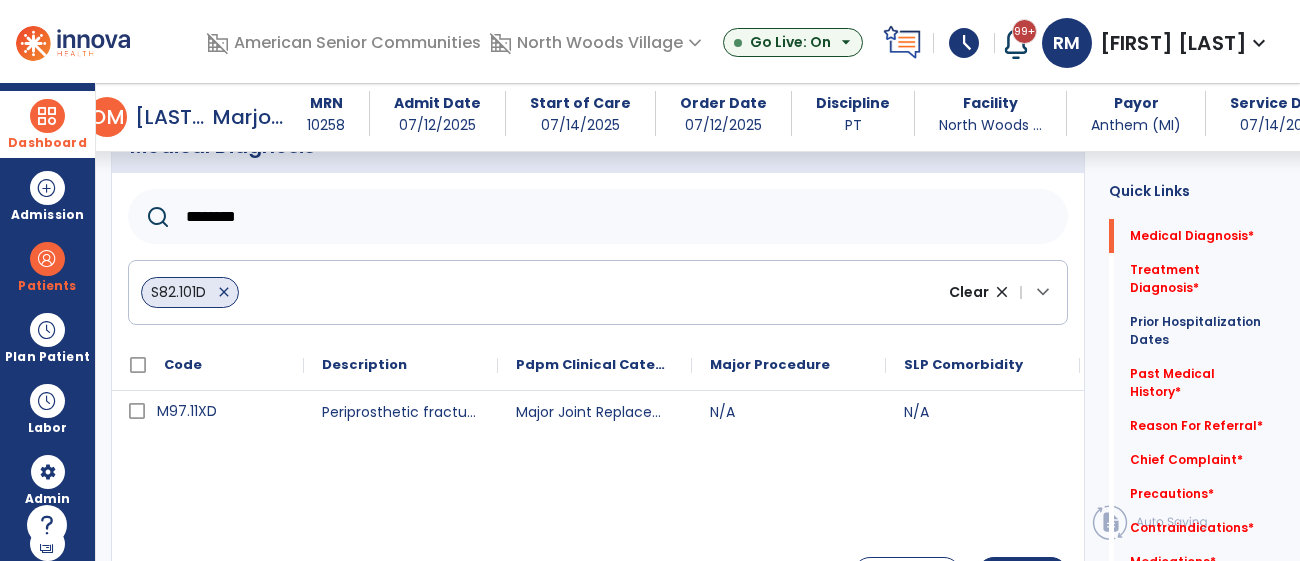 scroll, scrollTop: 225, scrollLeft: 0, axis: vertical 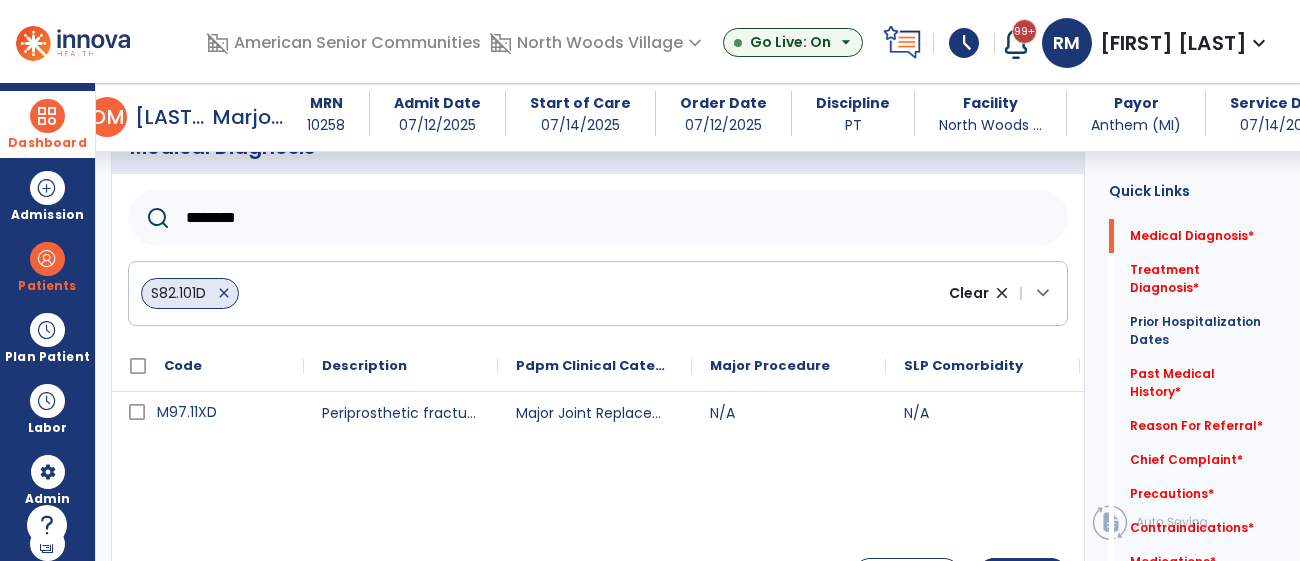 type on "********" 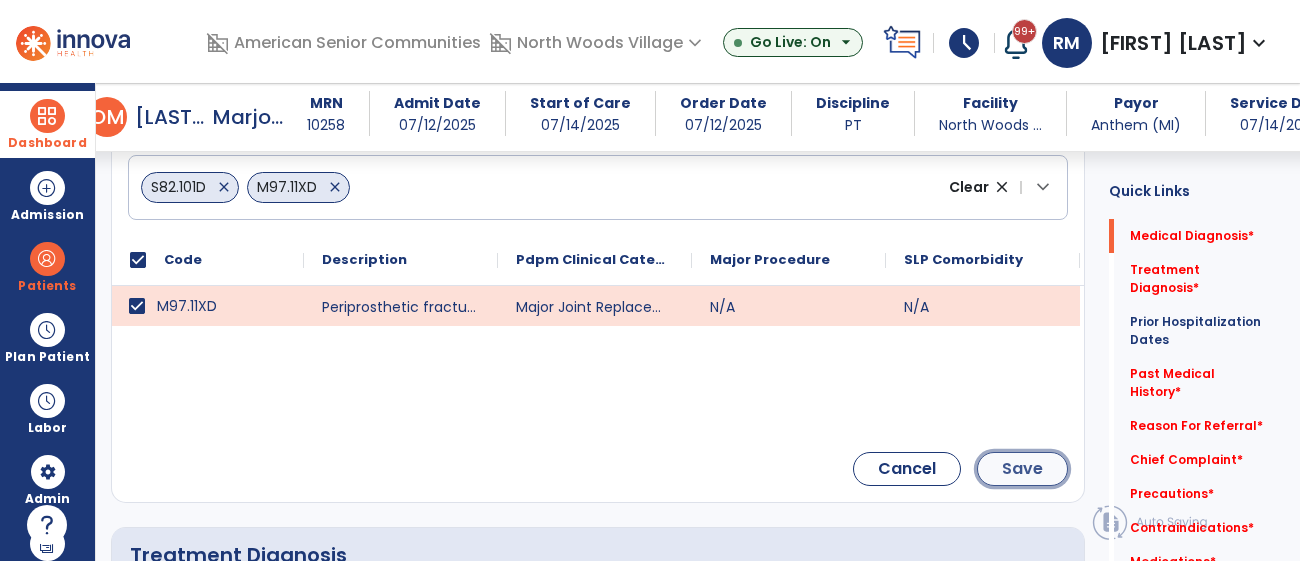 click on "Save" 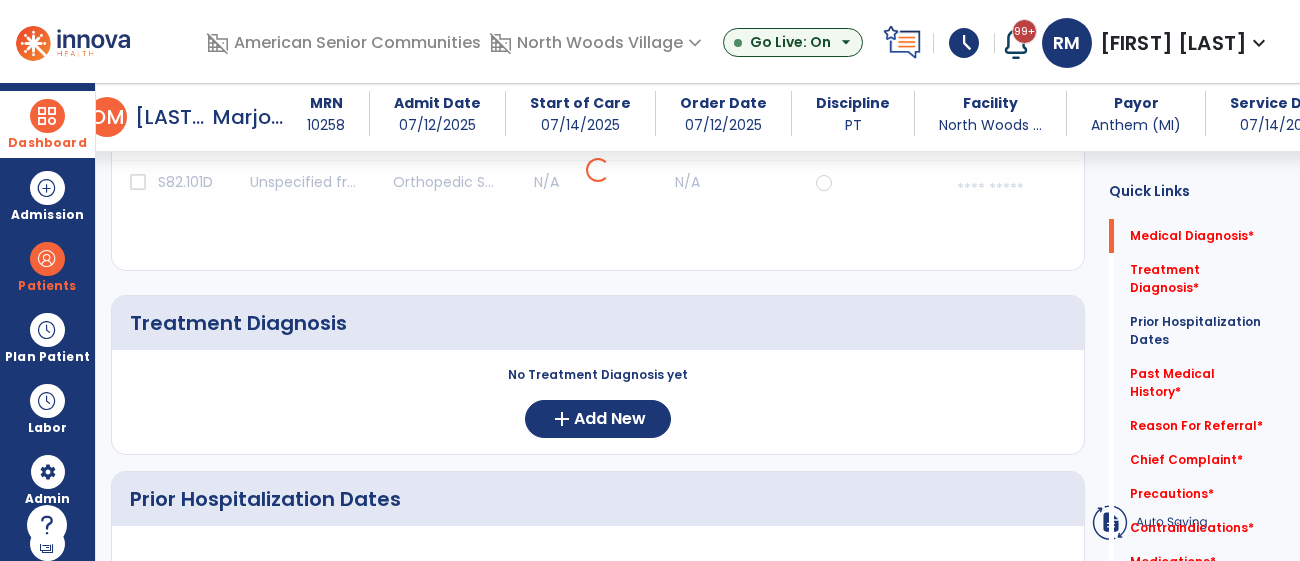 scroll, scrollTop: 165, scrollLeft: 0, axis: vertical 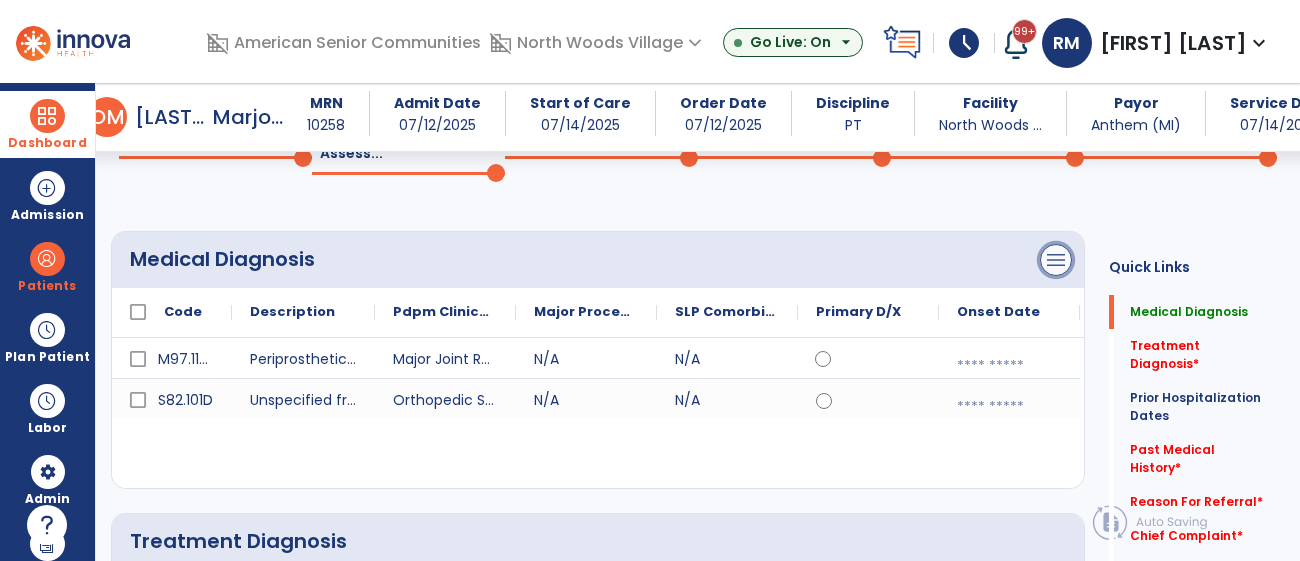 click on "menu" at bounding box center (1056, 260) 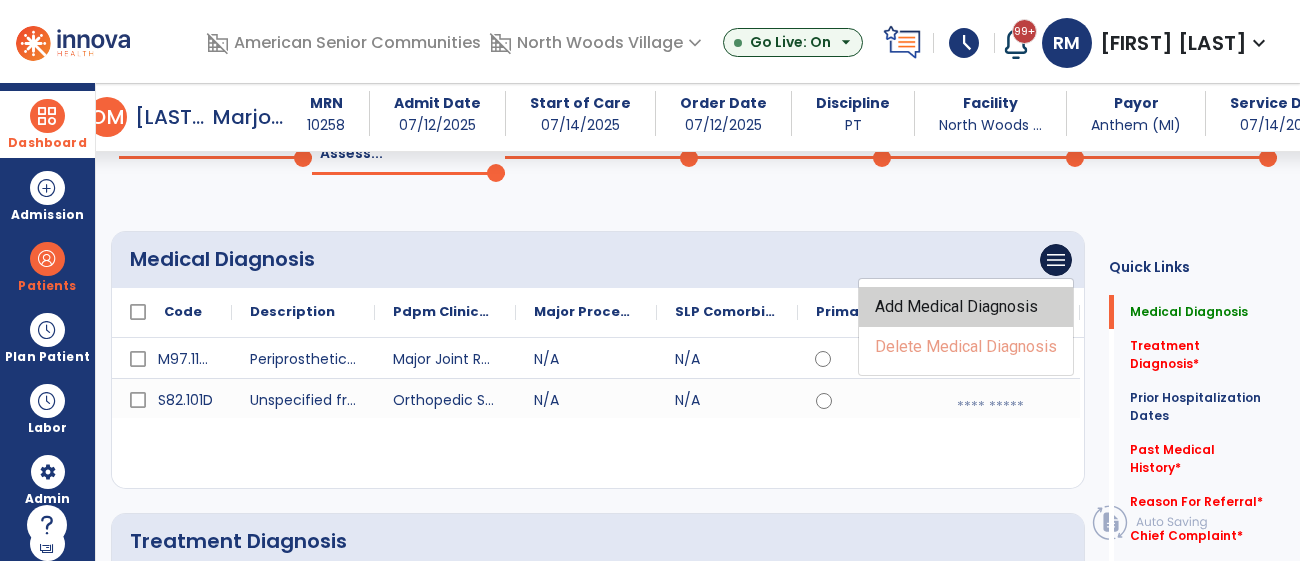 click on "Add Medical Diagnosis" 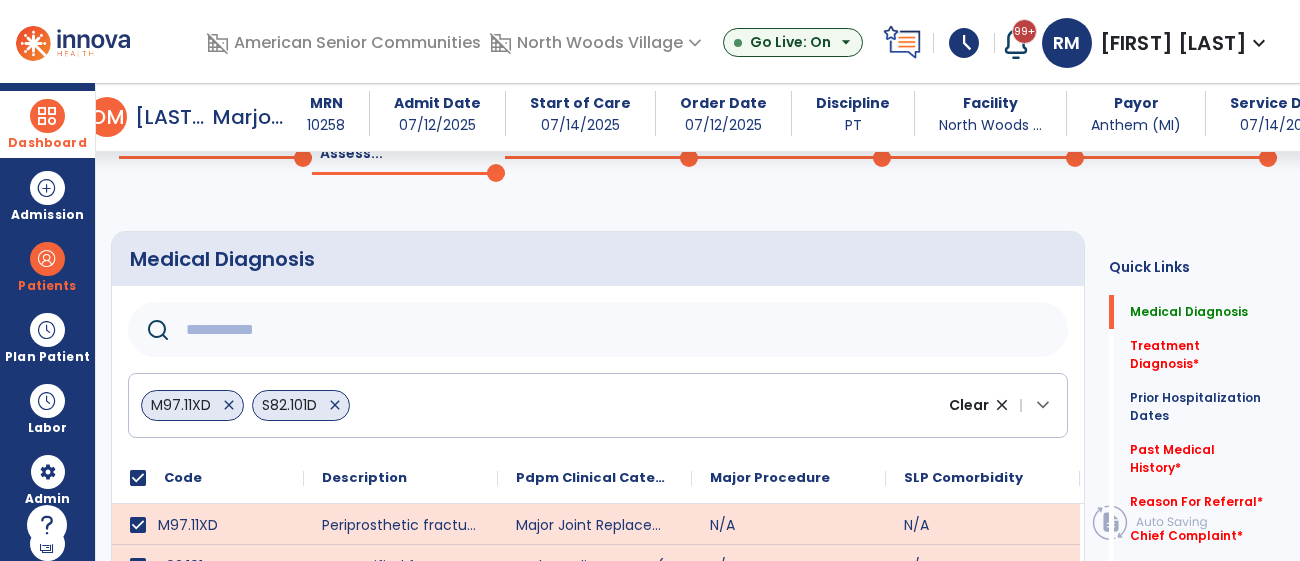 click 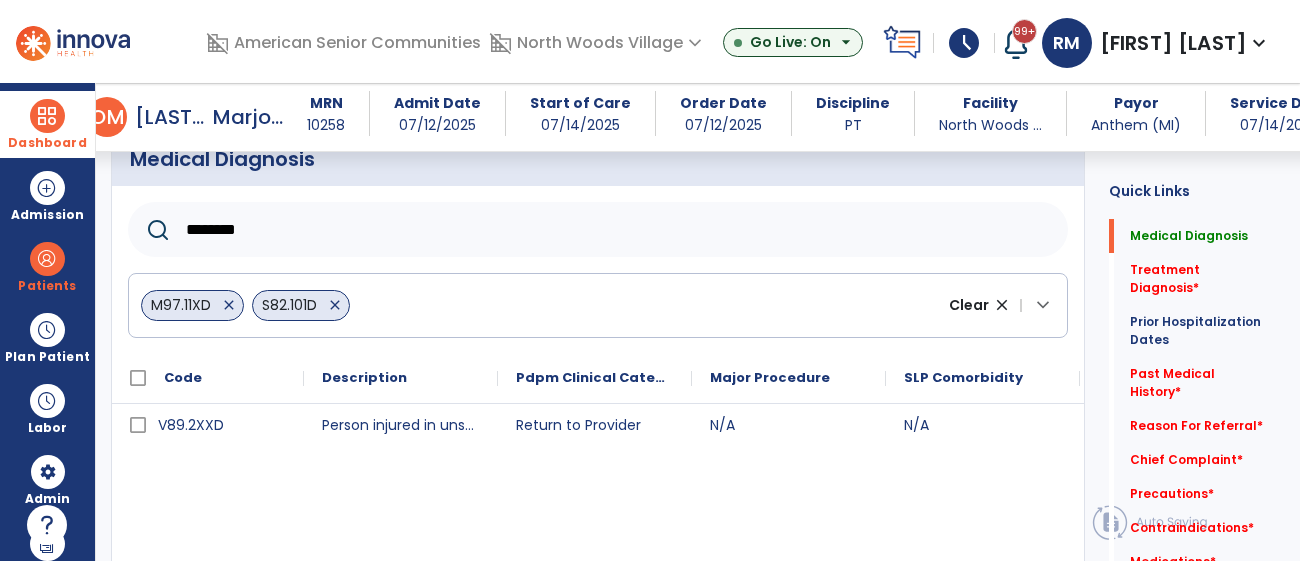 scroll, scrollTop: 263, scrollLeft: 0, axis: vertical 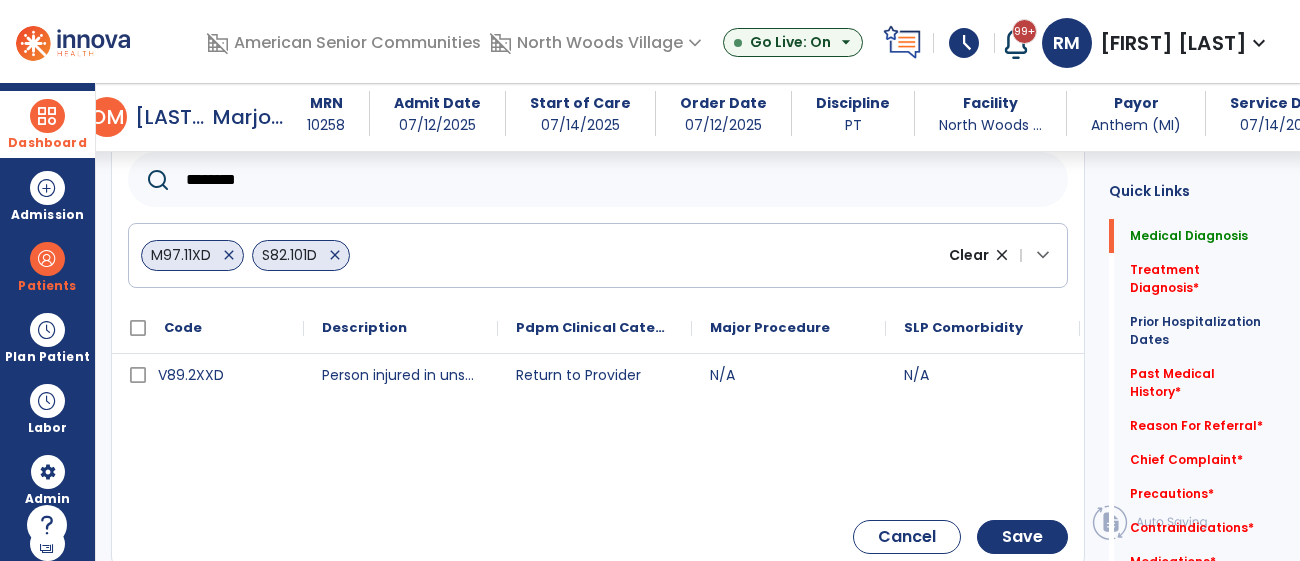 type on "********" 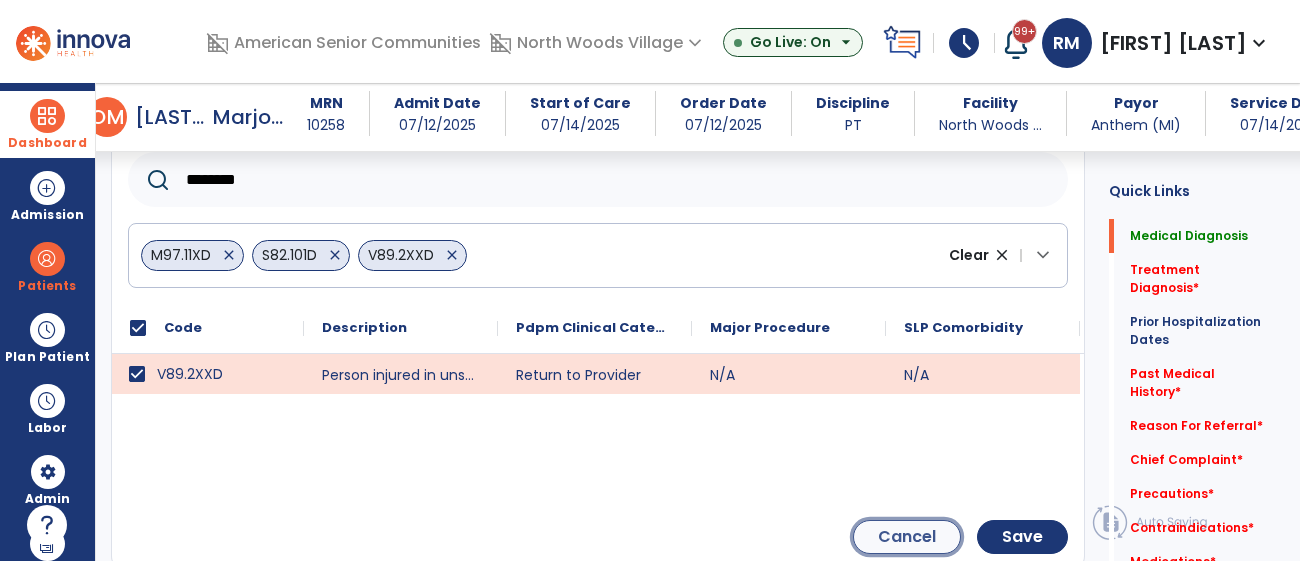click on "Cancel" 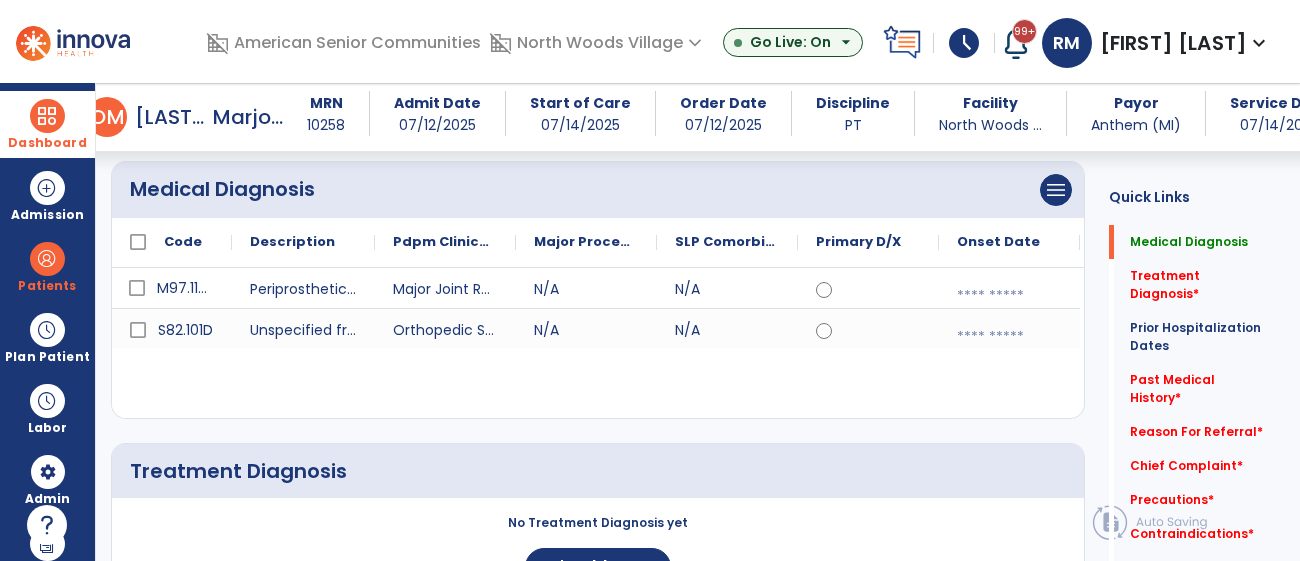 scroll, scrollTop: 173, scrollLeft: 0, axis: vertical 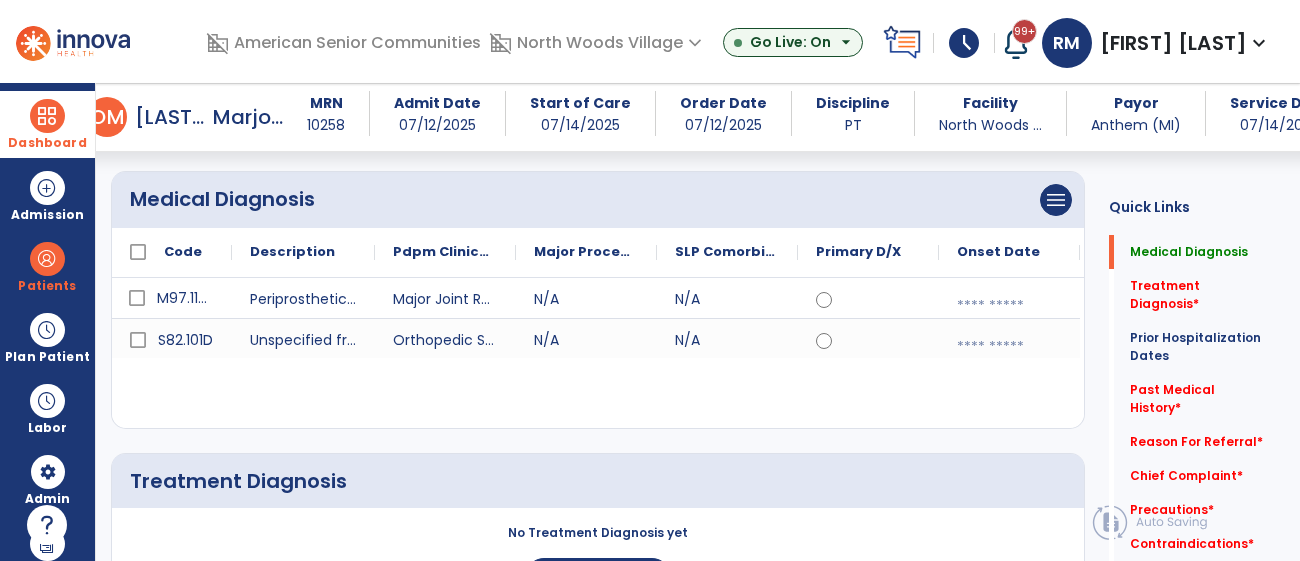 click at bounding box center (1009, 306) 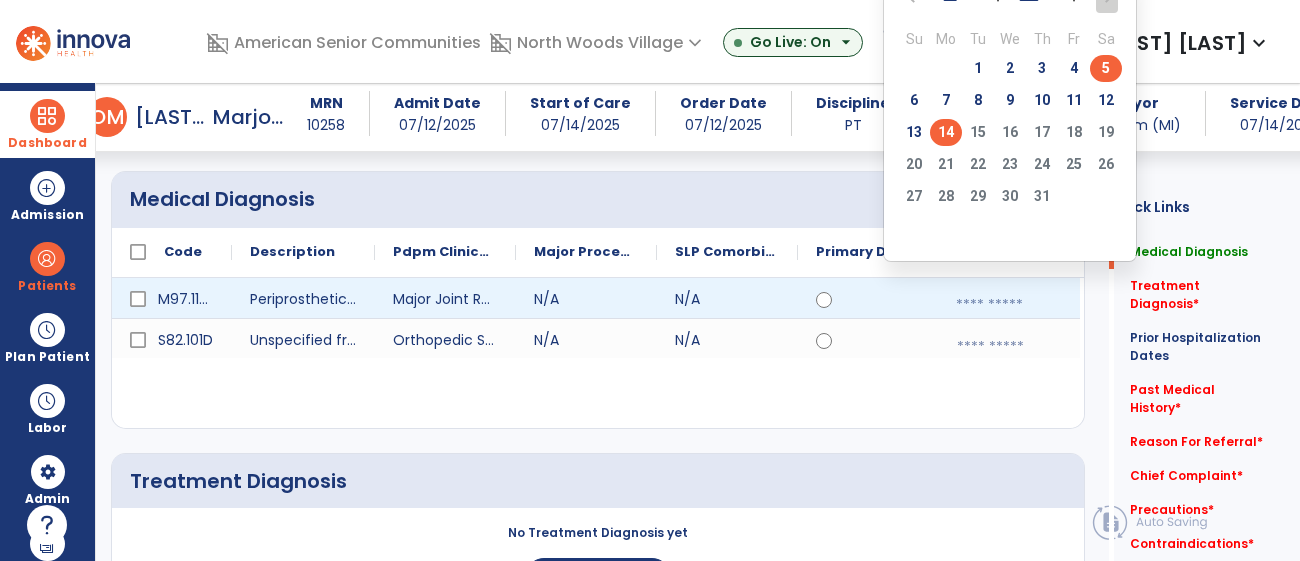 click on "5" 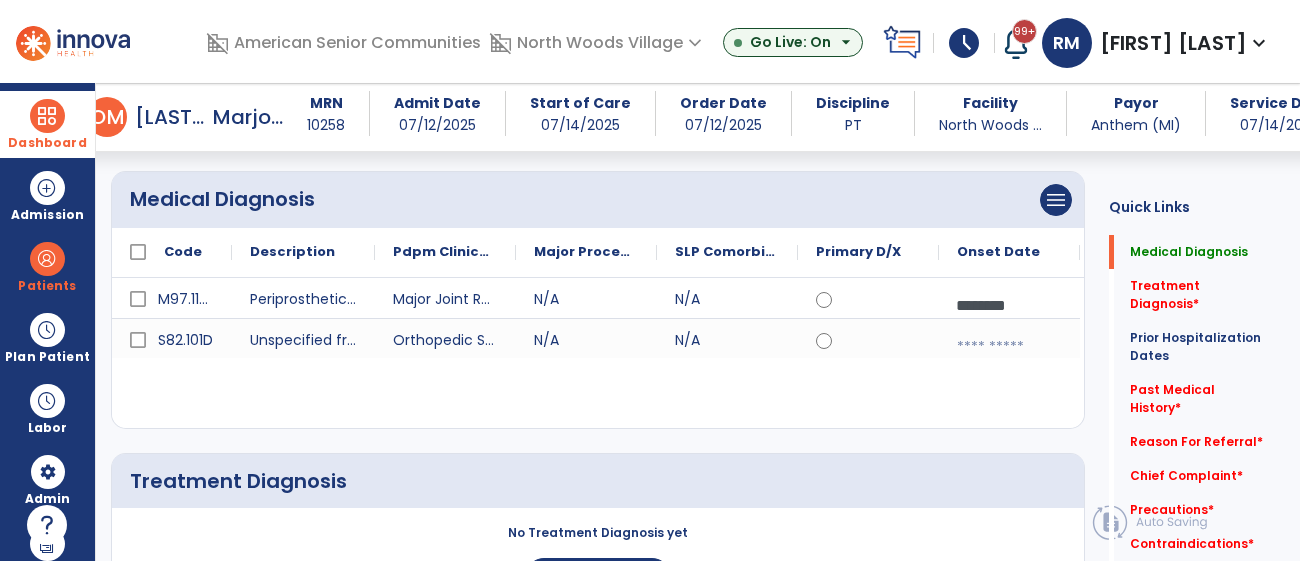 click at bounding box center [1009, 347] 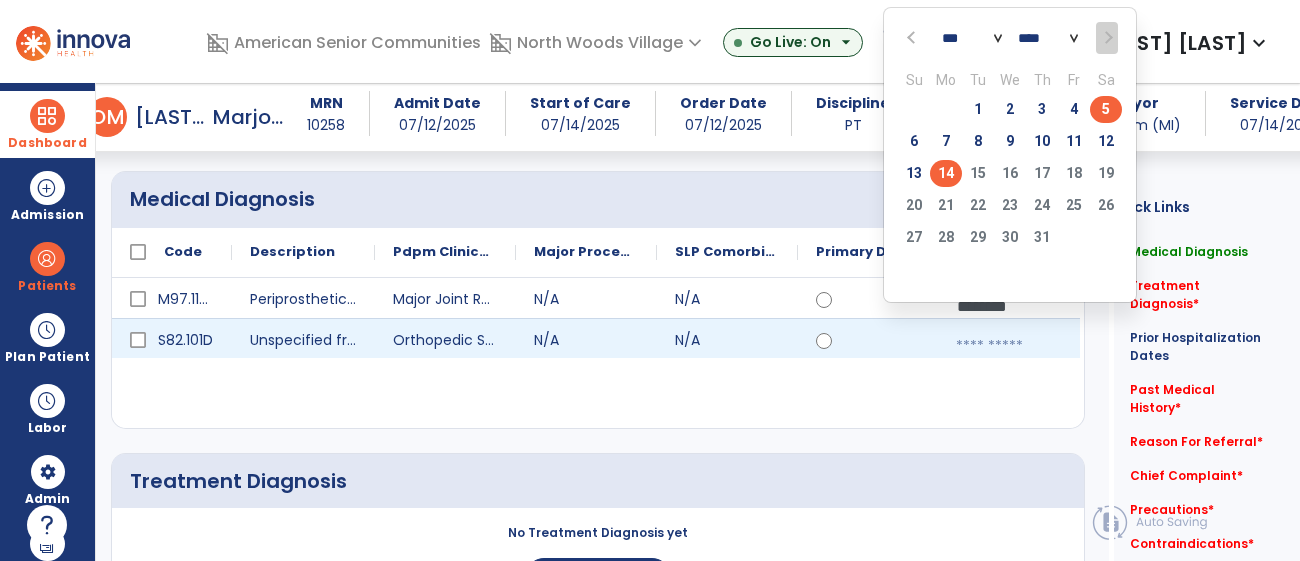 click on "5" 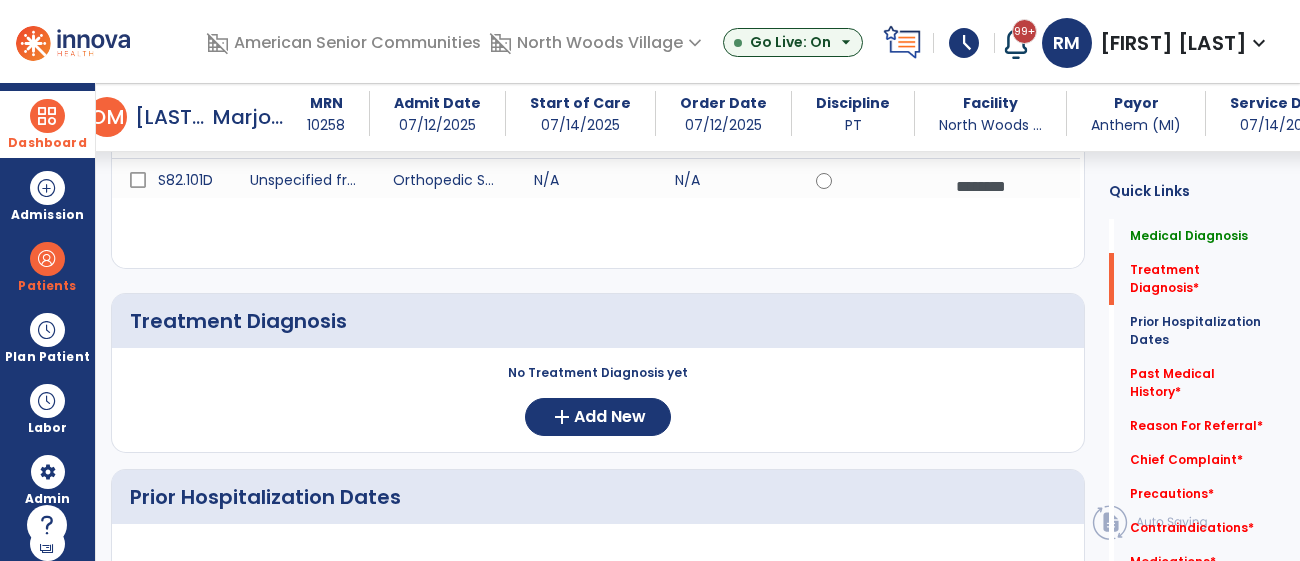 scroll, scrollTop: 338, scrollLeft: 0, axis: vertical 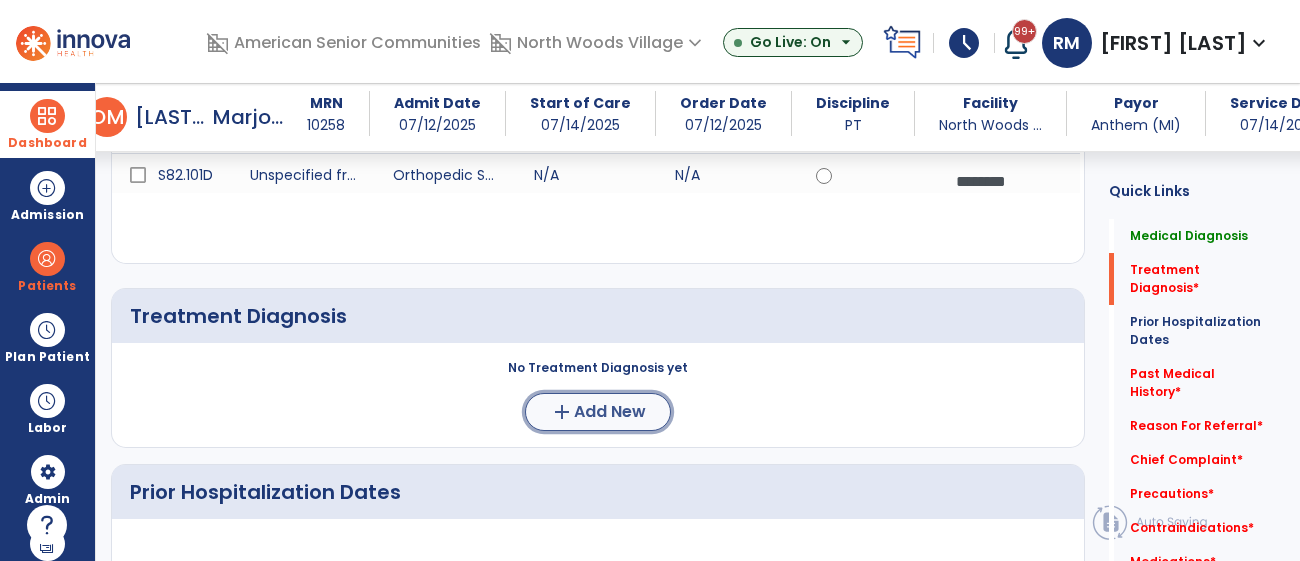 click on "Add New" 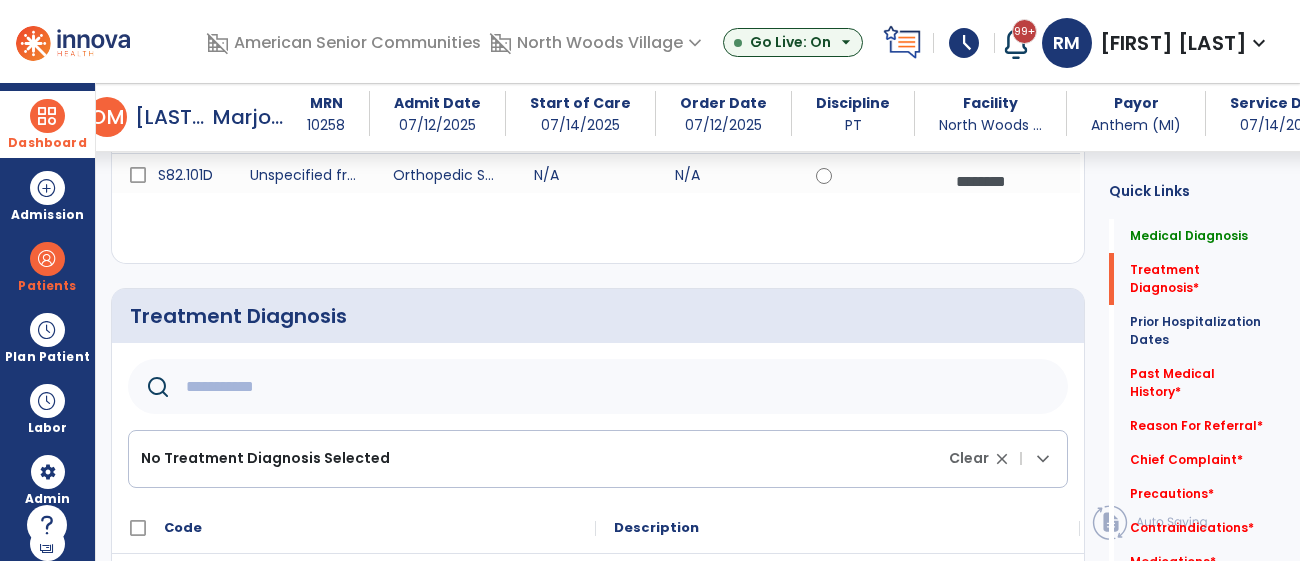 click 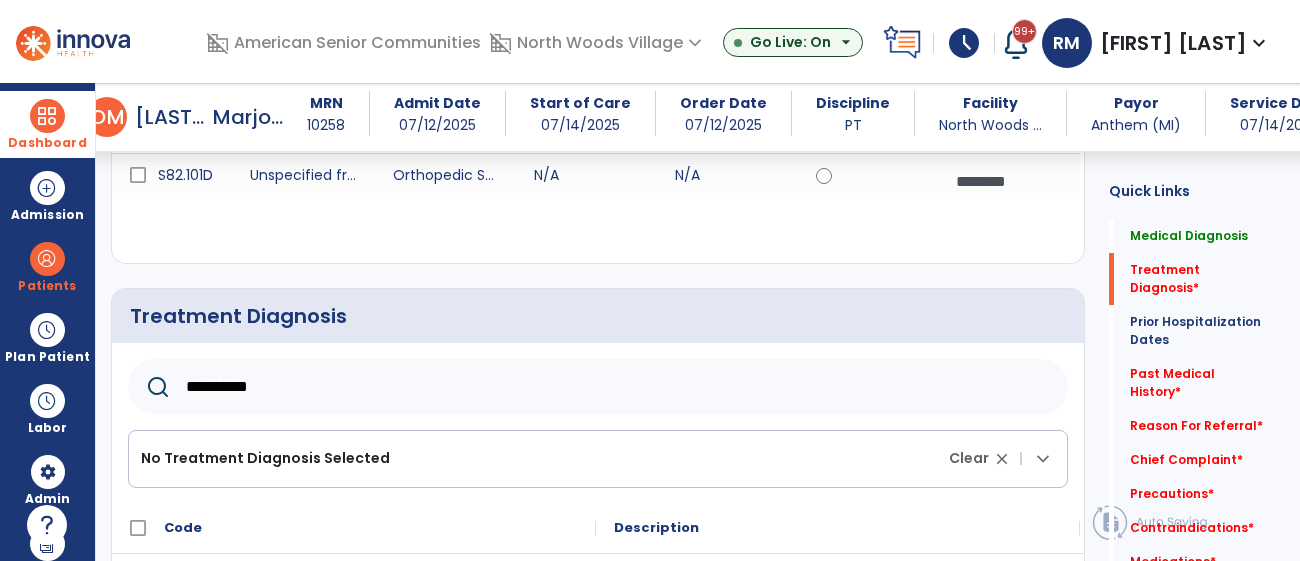 type on "**********" 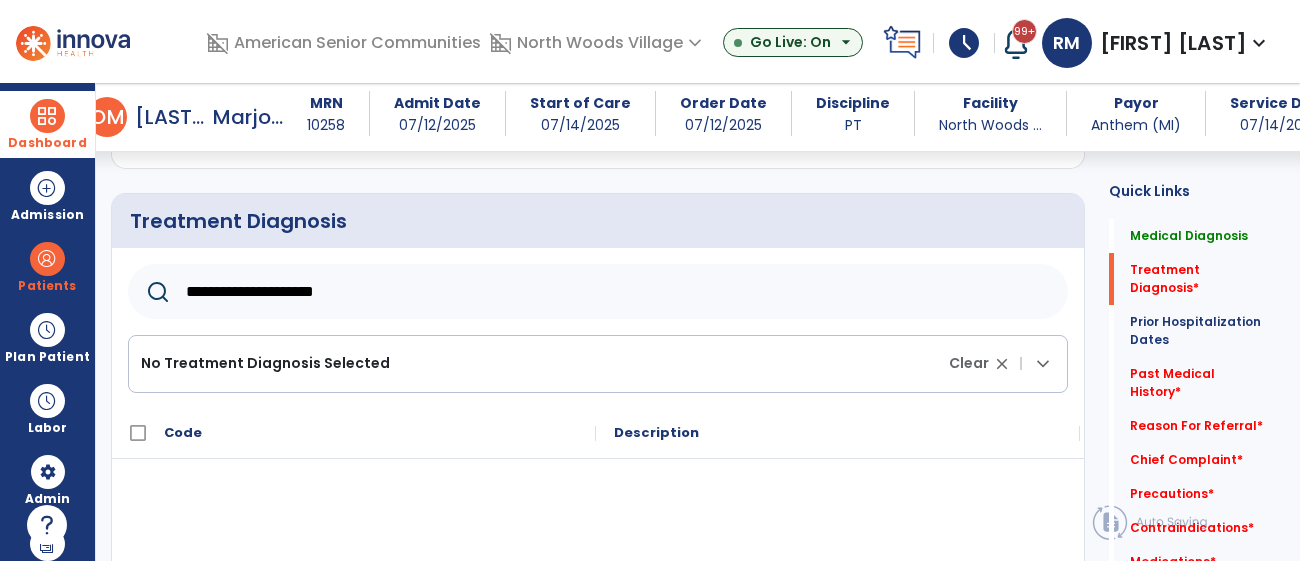 scroll, scrollTop: 450, scrollLeft: 0, axis: vertical 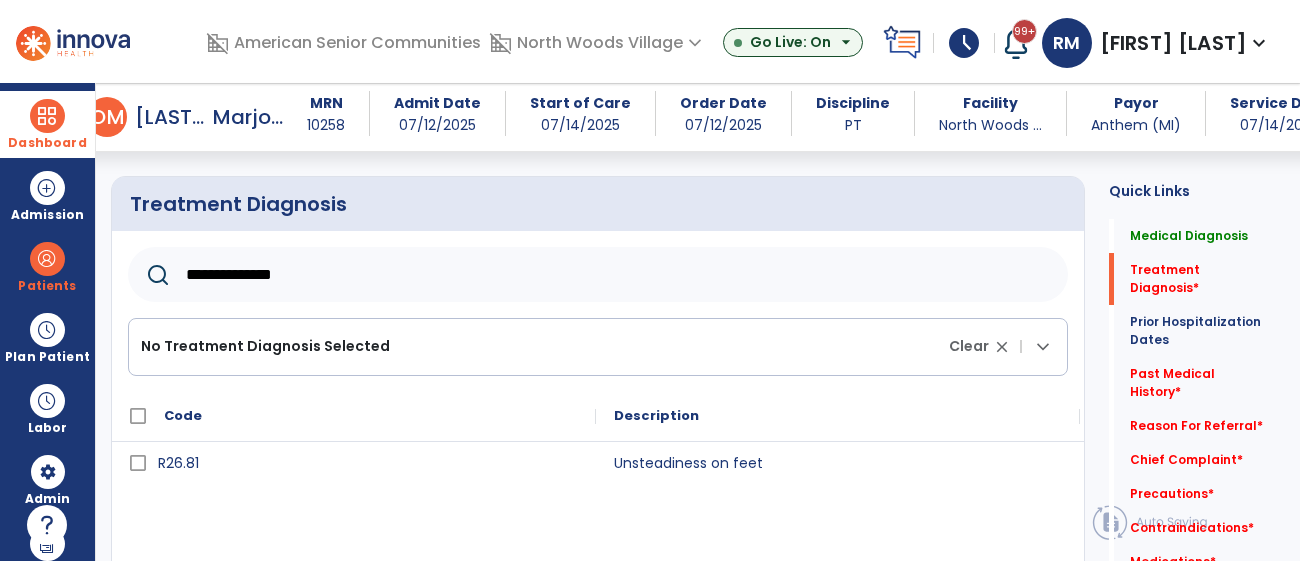 type on "**********" 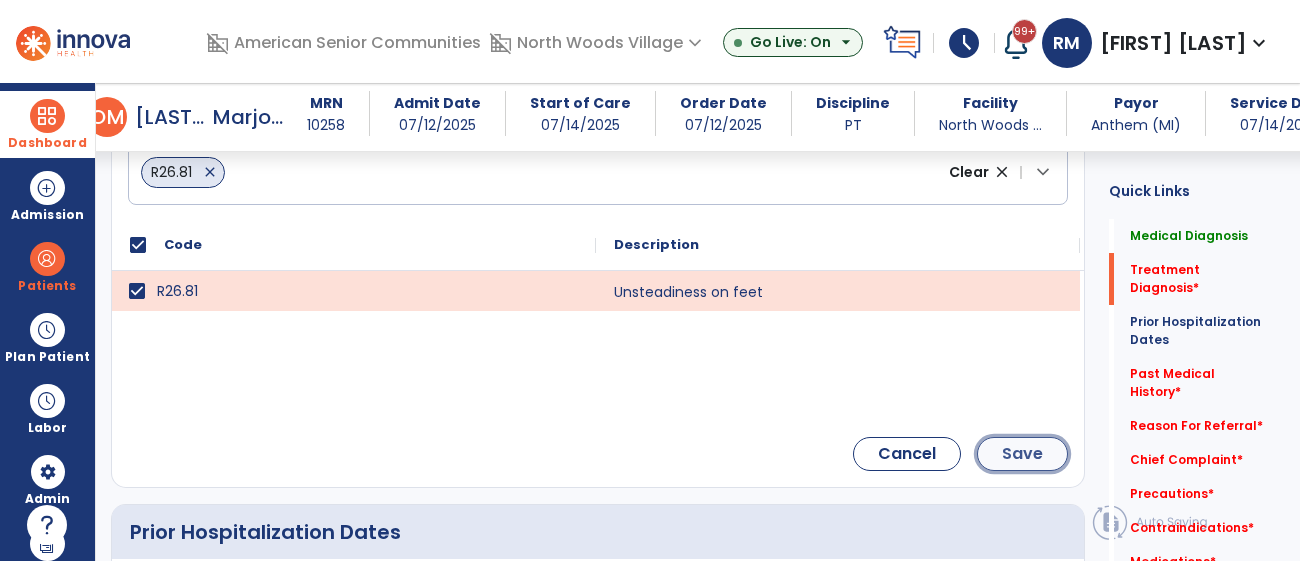 click on "Save" 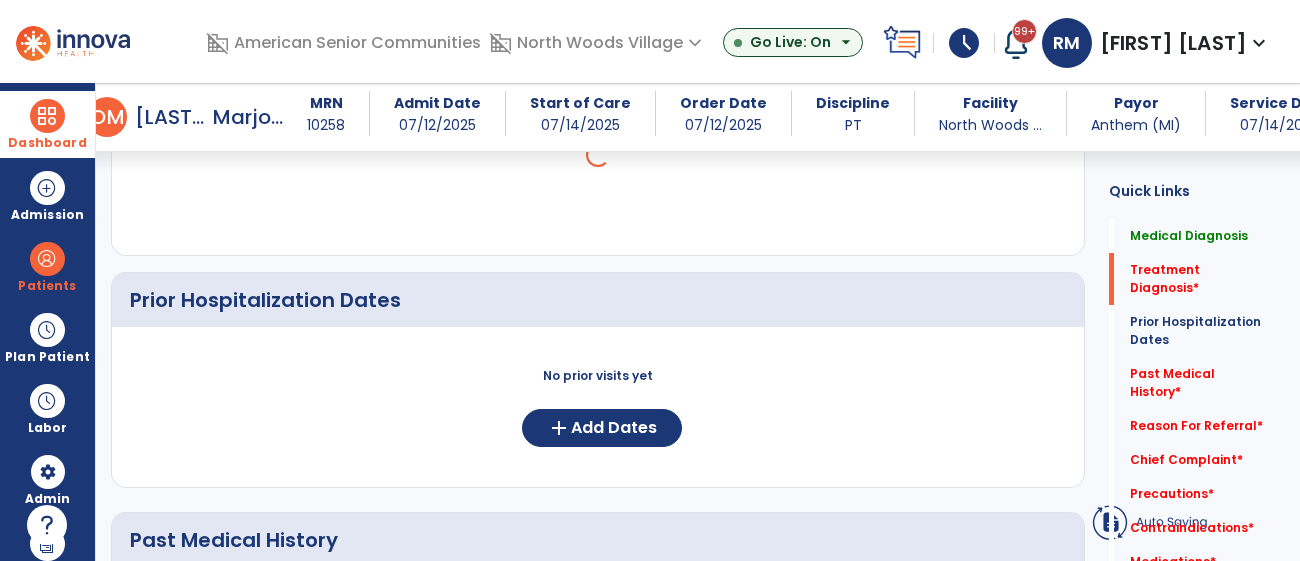 scroll, scrollTop: 462, scrollLeft: 0, axis: vertical 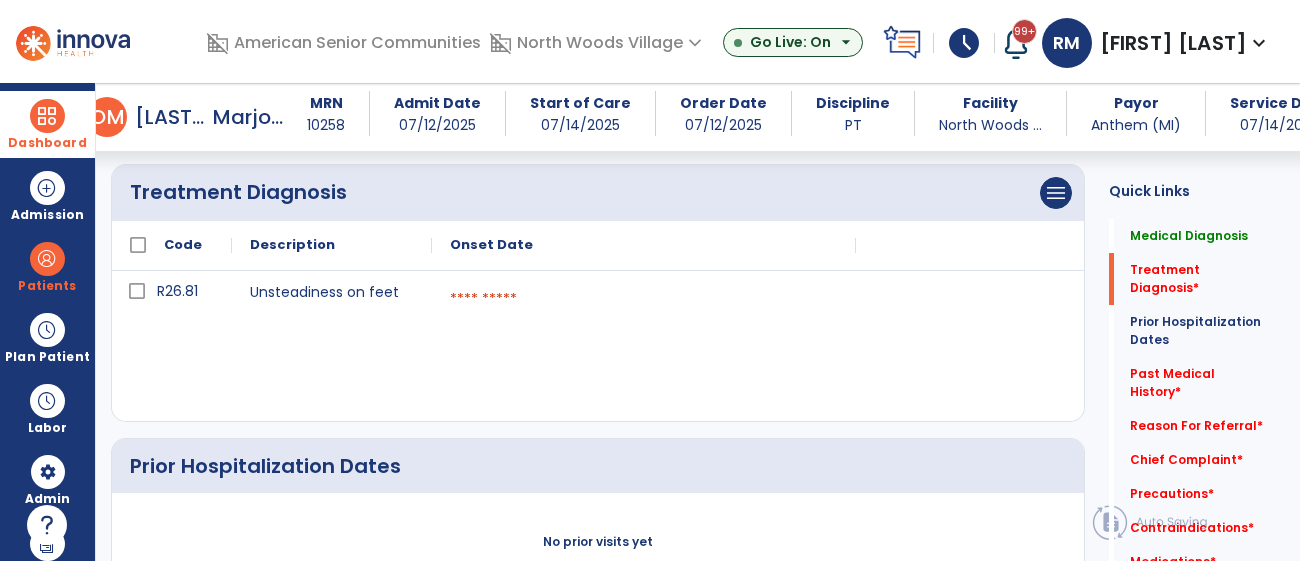 click at bounding box center [644, 299] 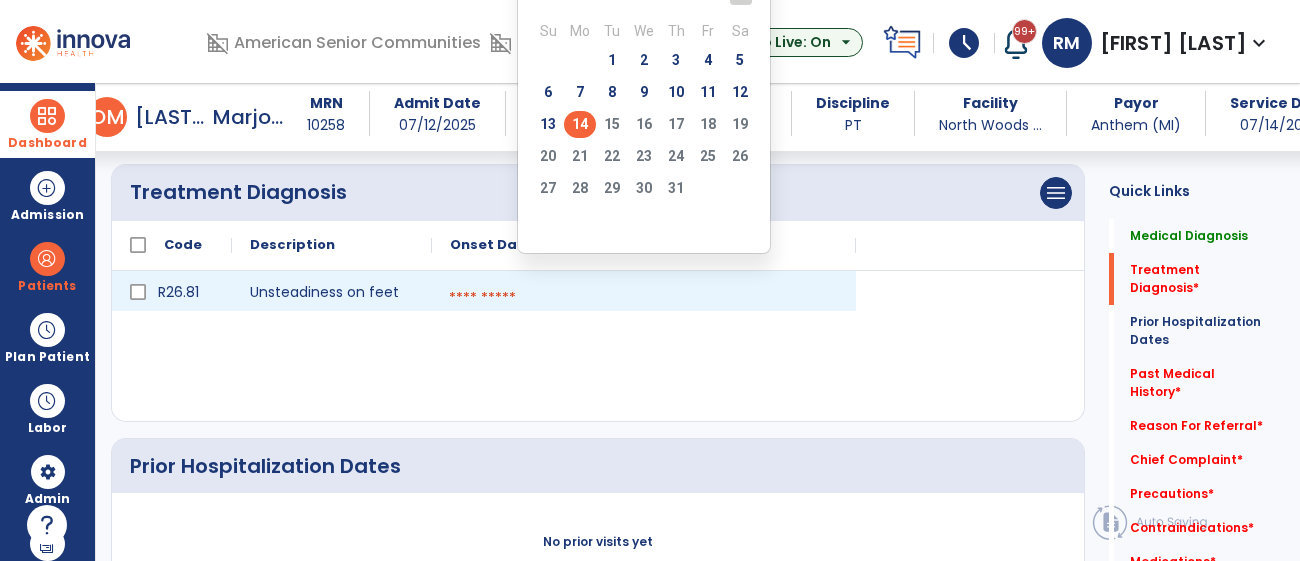 click on "14" 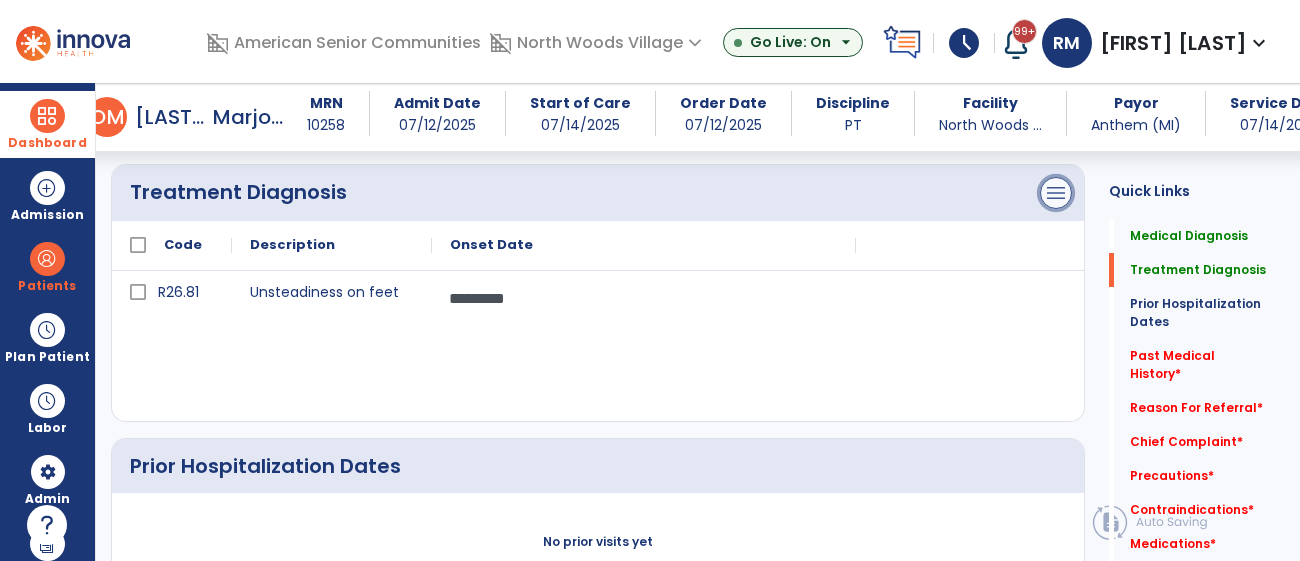 click on "menu" at bounding box center [1056, -89] 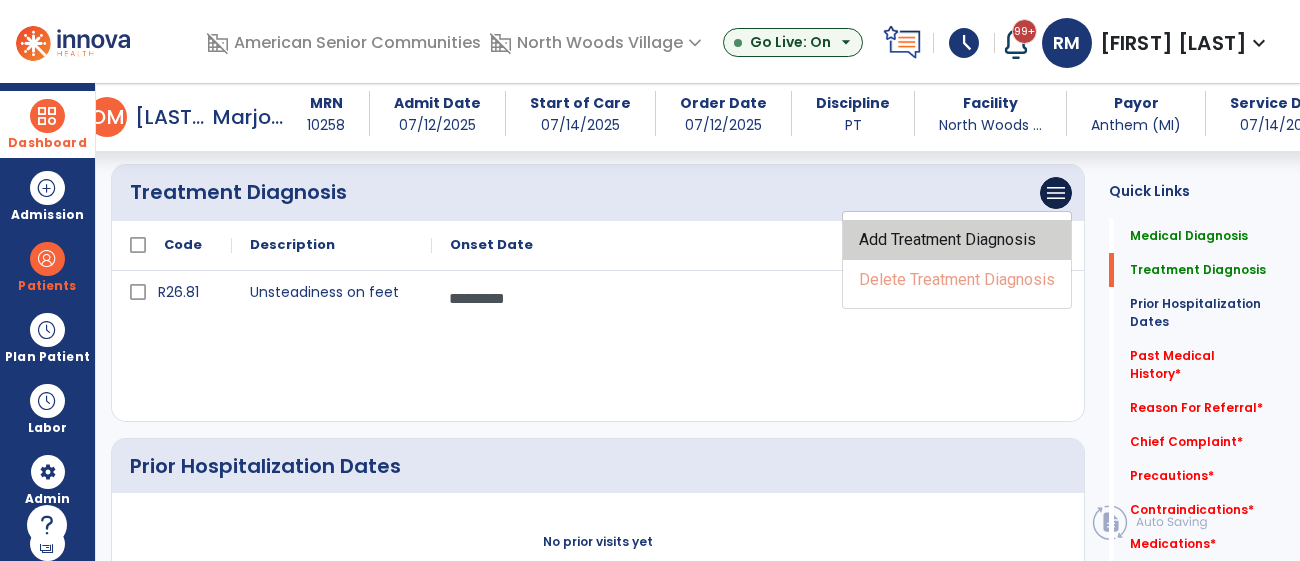 click on "Add Treatment Diagnosis" 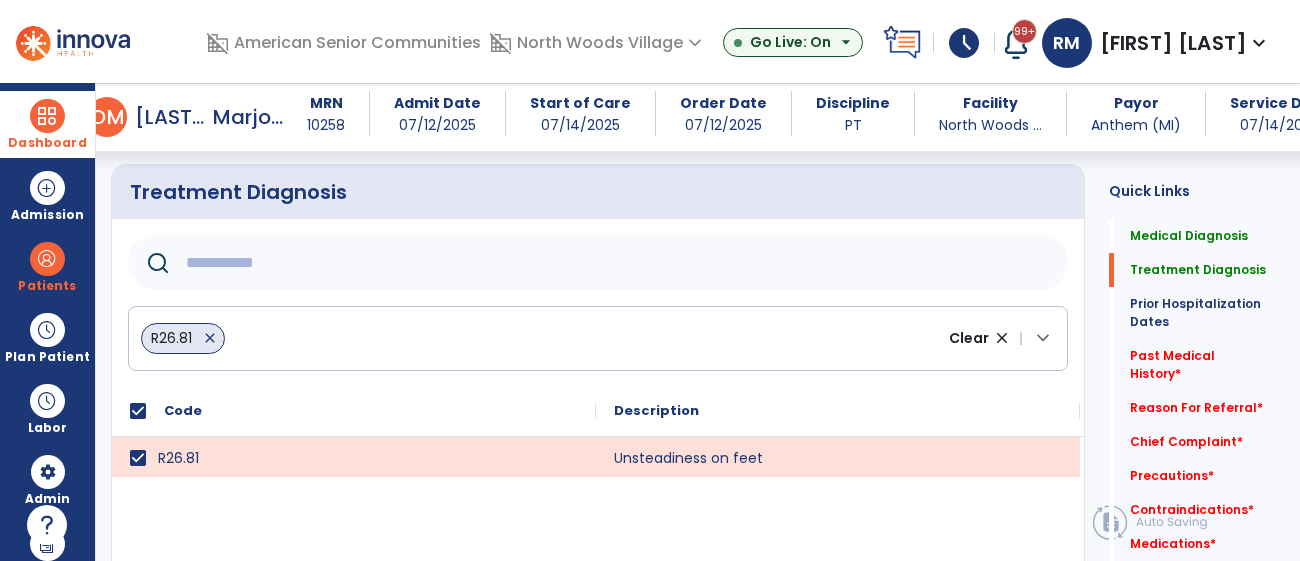 click 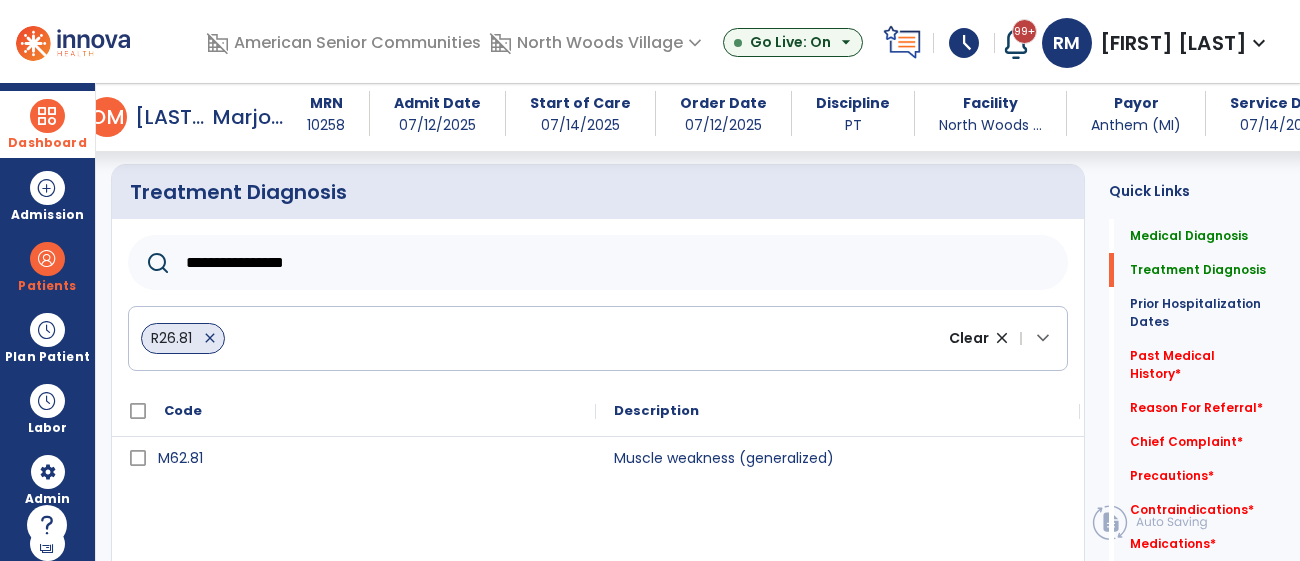 type on "**********" 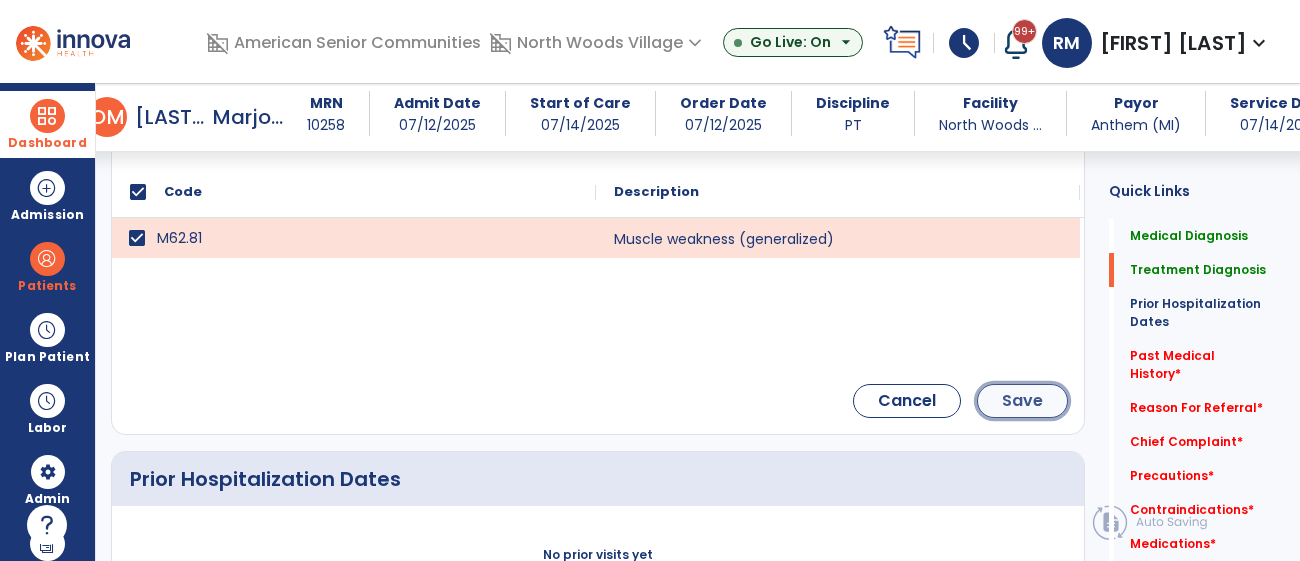 click on "Save" 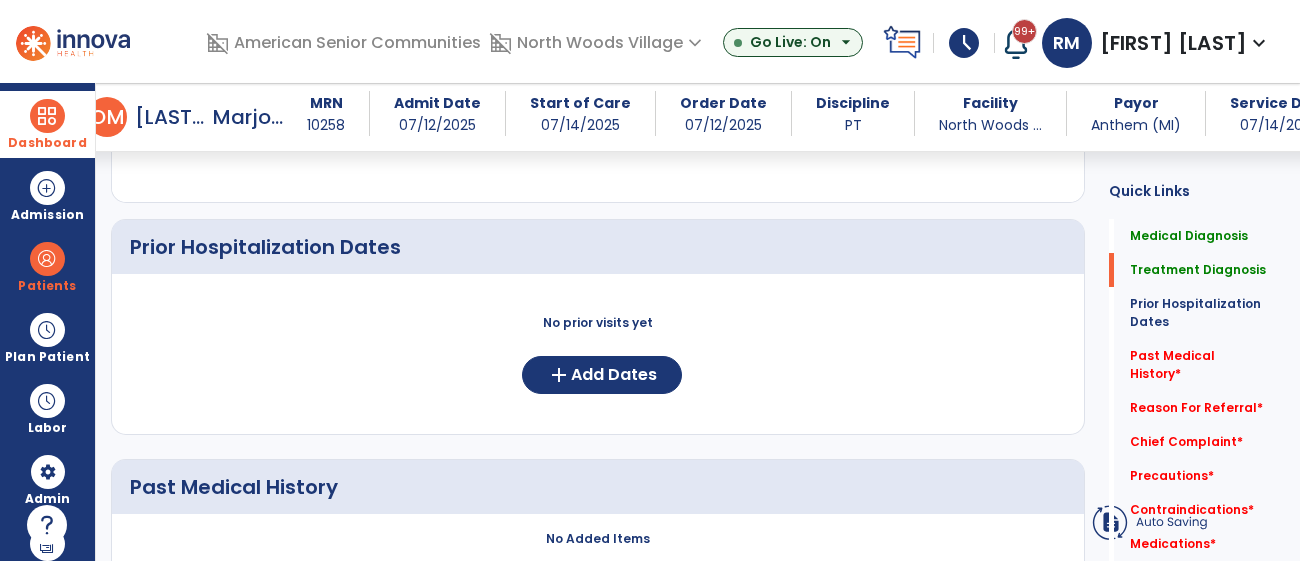scroll, scrollTop: 515, scrollLeft: 0, axis: vertical 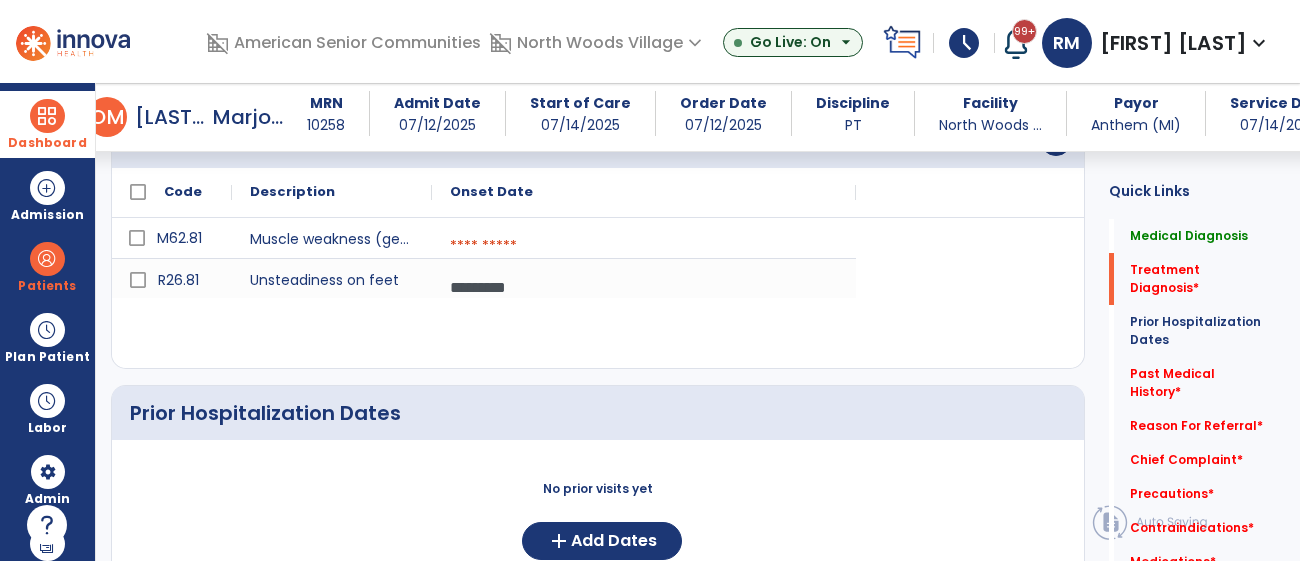 click at bounding box center [644, 246] 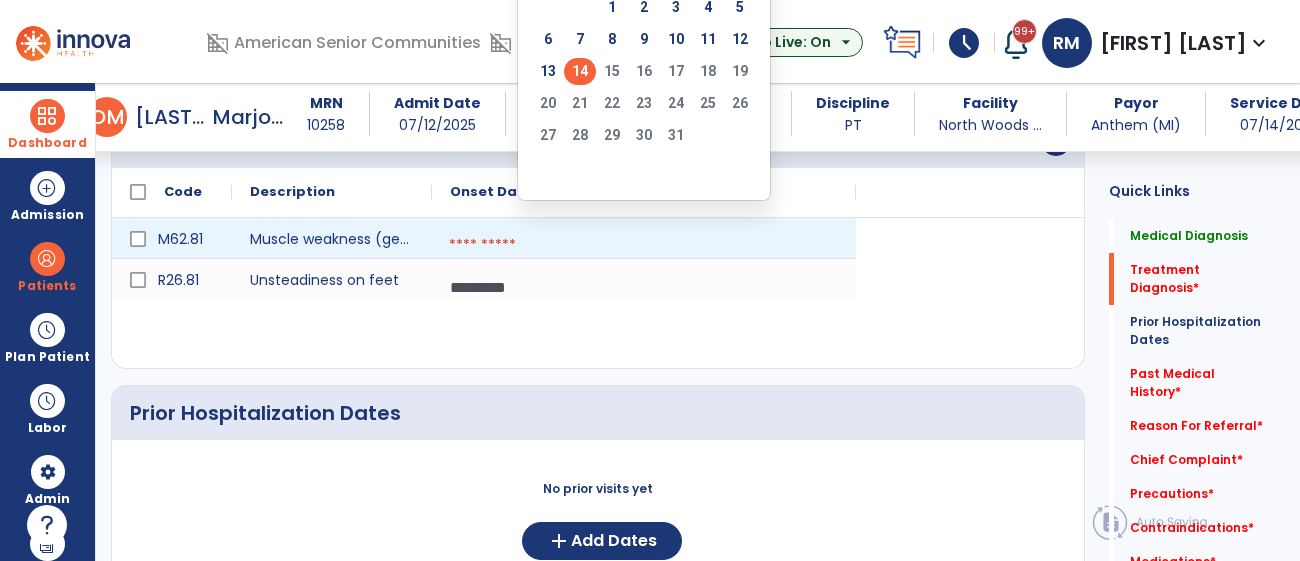 click on "14" 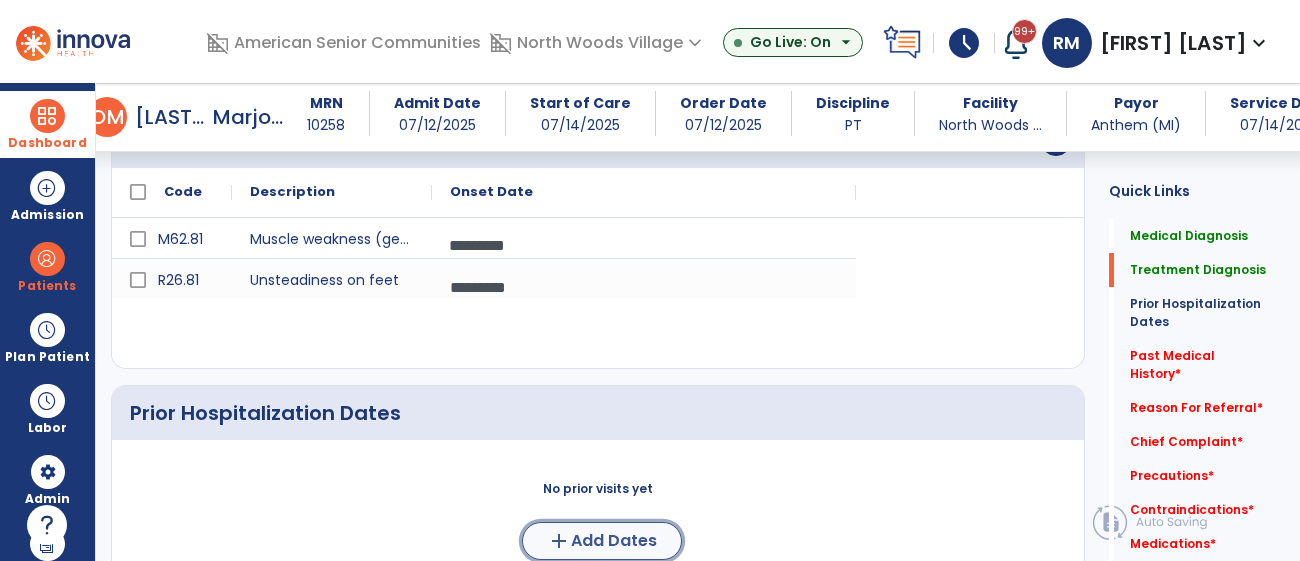 click on "Add Dates" 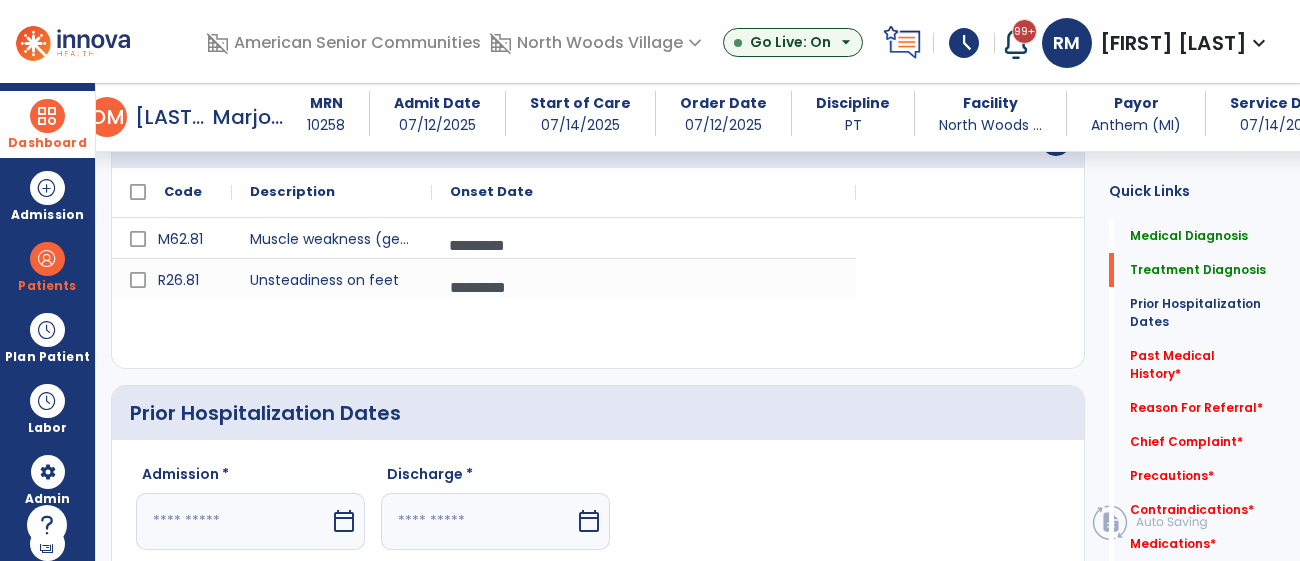 click on "calendar_today" at bounding box center (344, 521) 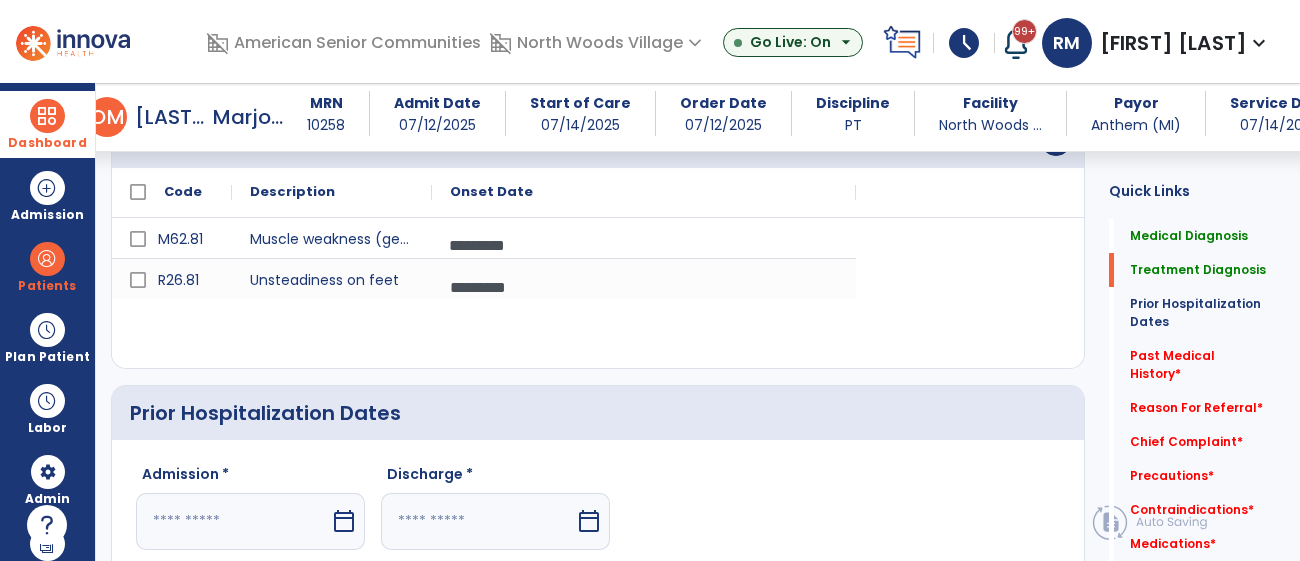 select on "*" 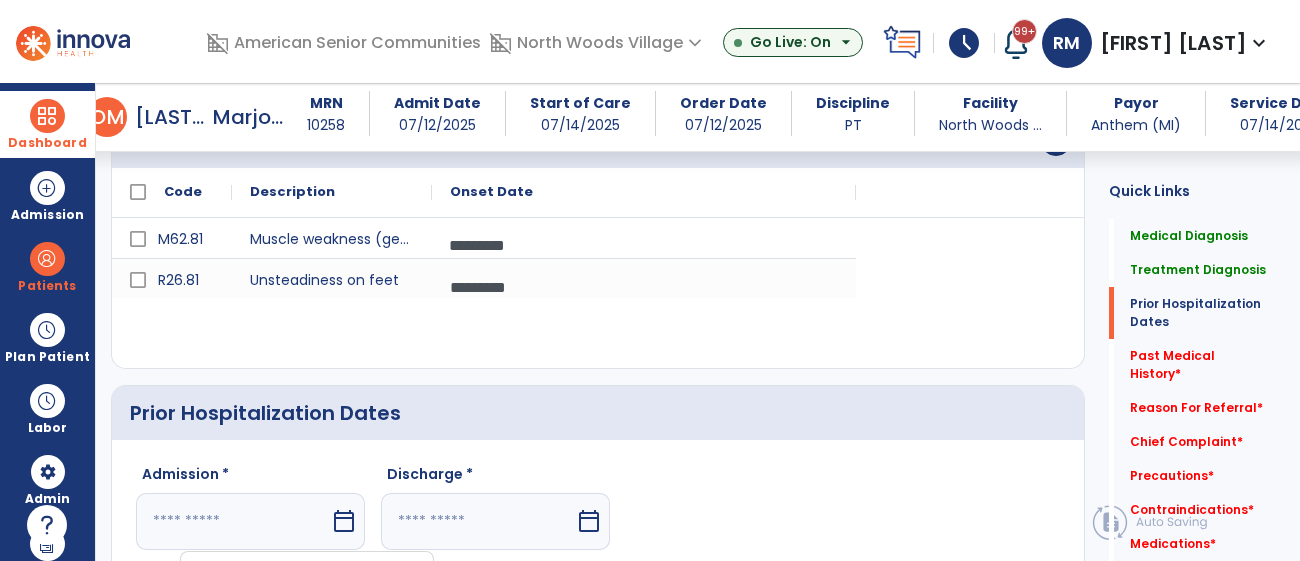scroll, scrollTop: 896, scrollLeft: 0, axis: vertical 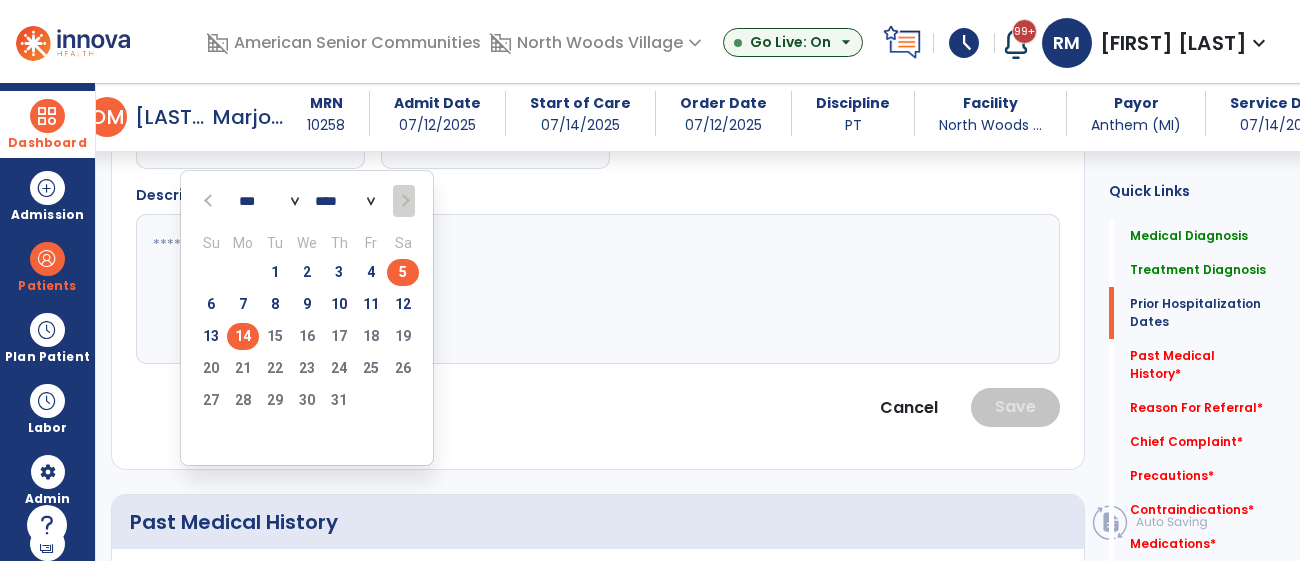 click on "5" at bounding box center [403, 272] 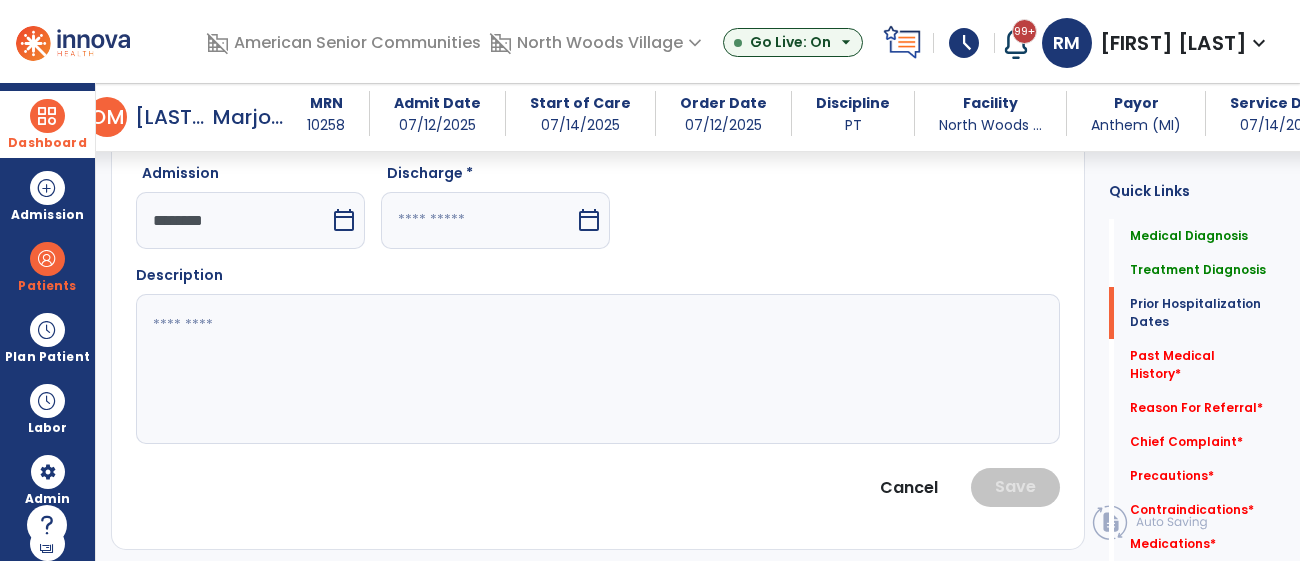 scroll, scrollTop: 812, scrollLeft: 0, axis: vertical 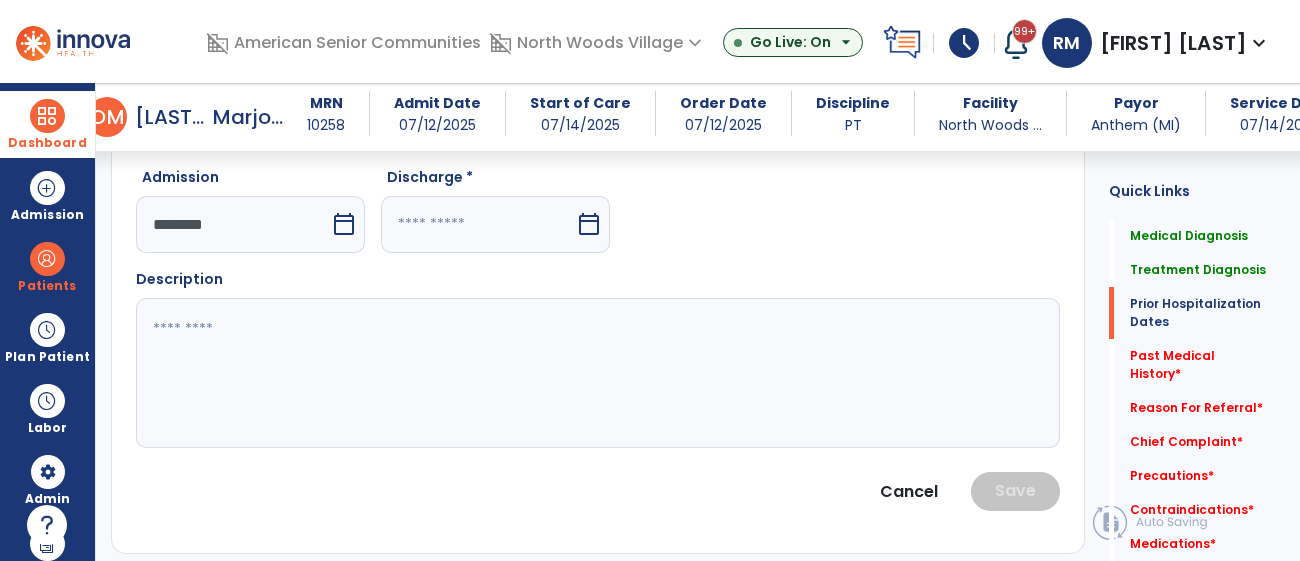 click on "calendar_today" at bounding box center [589, 224] 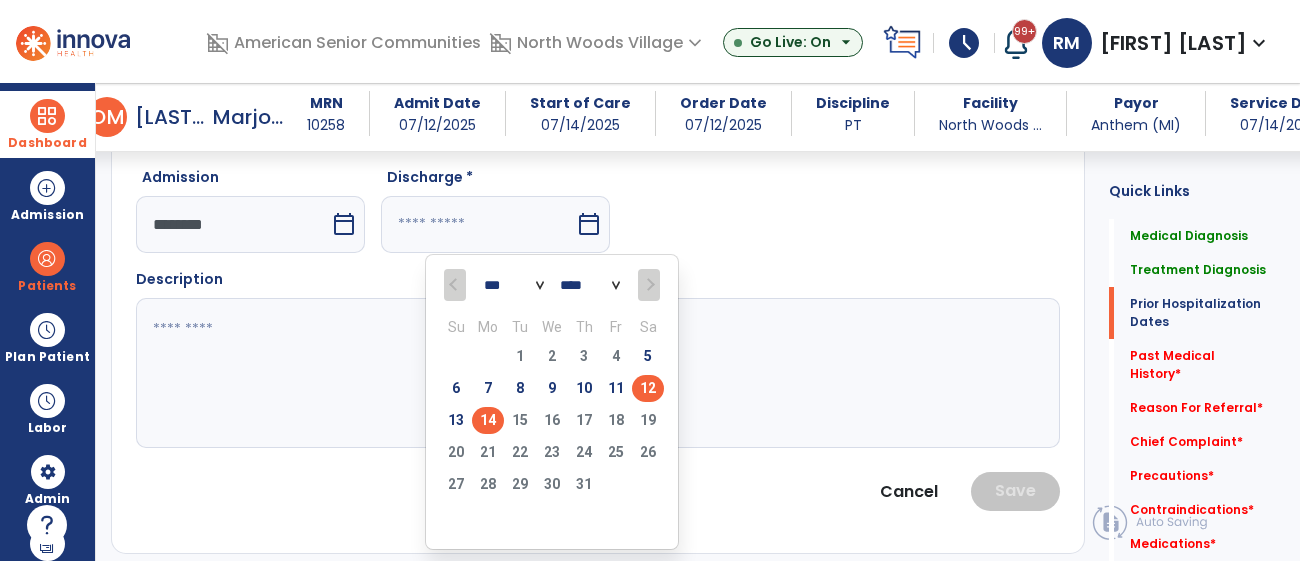 click on "12" at bounding box center [648, 388] 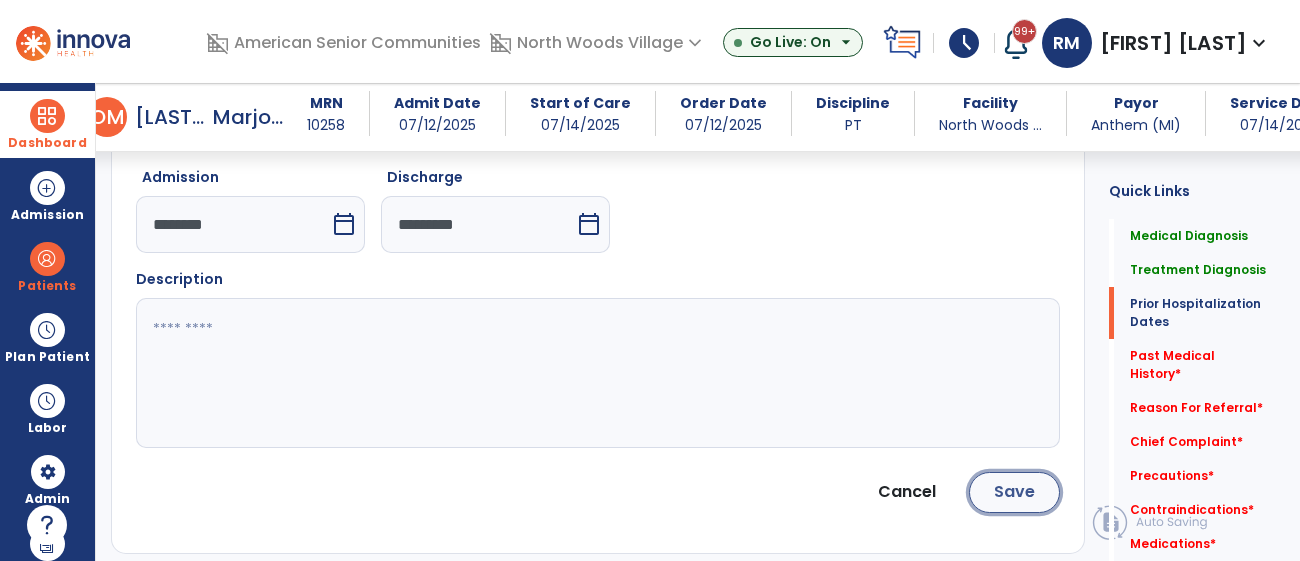 click on "Save" 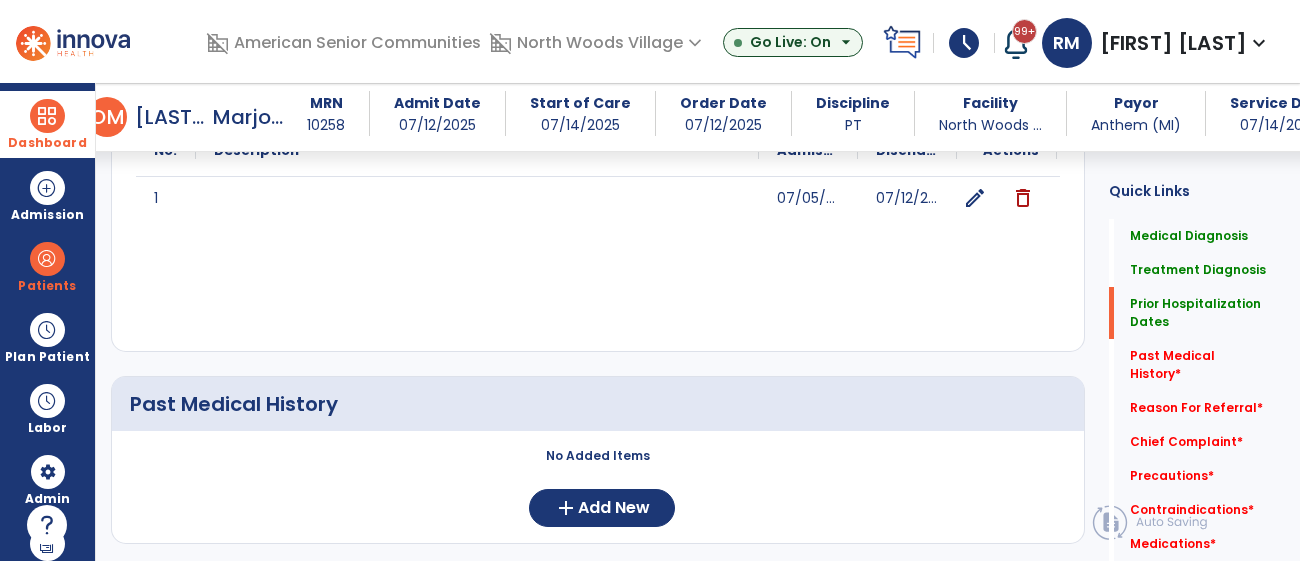 scroll, scrollTop: 972, scrollLeft: 0, axis: vertical 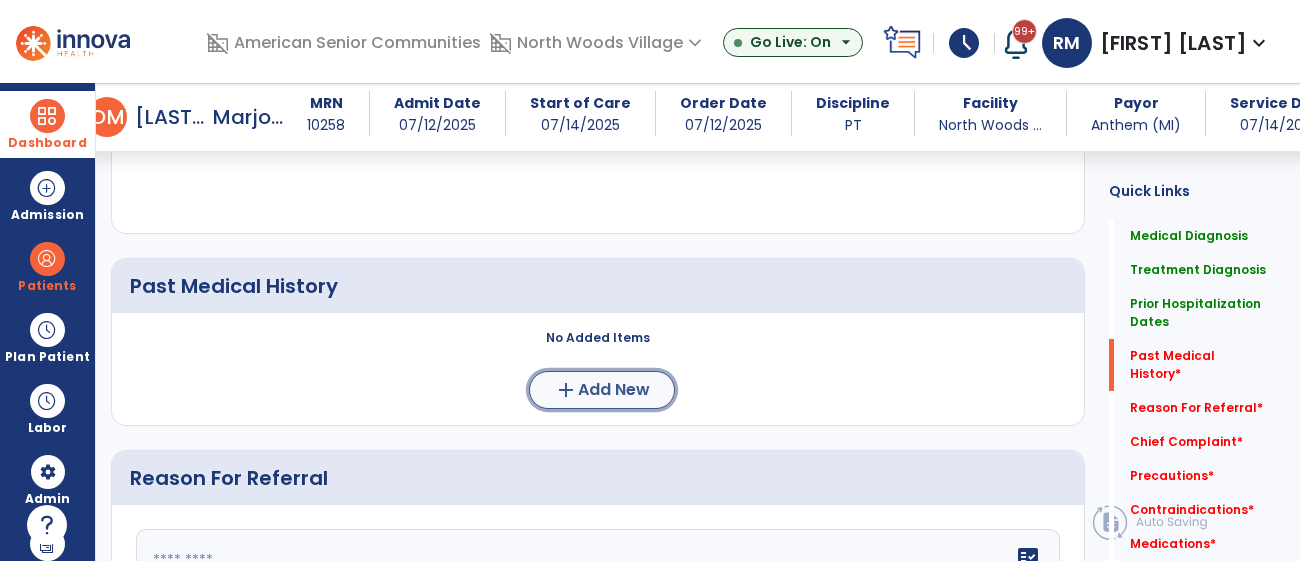 click on "Add New" 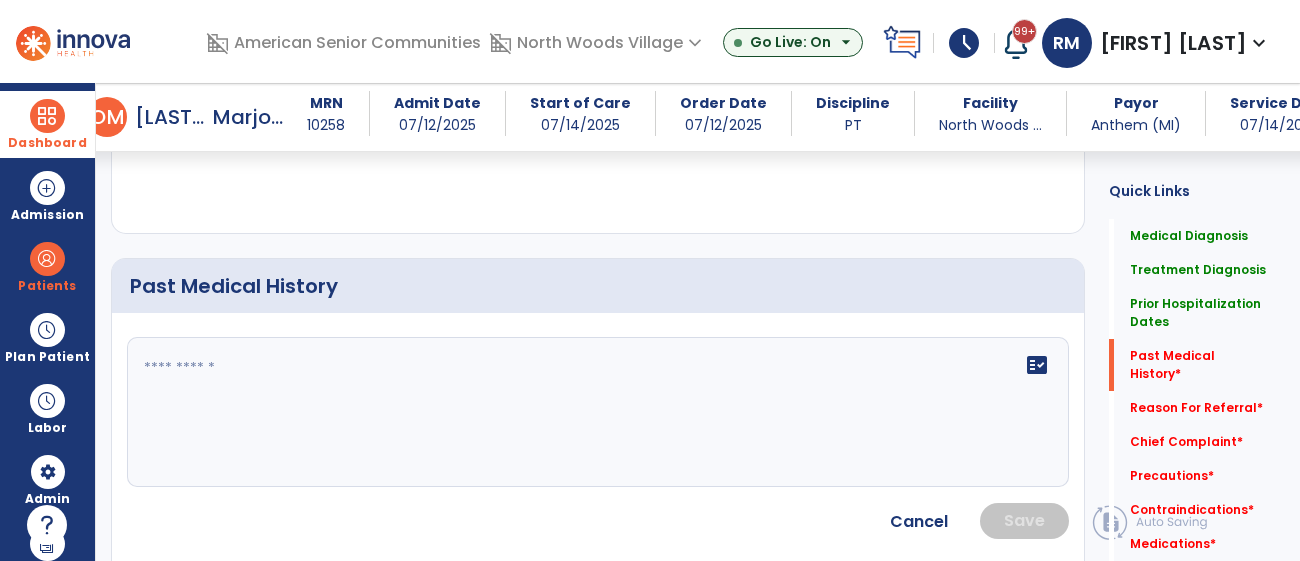 click on "fact_check" 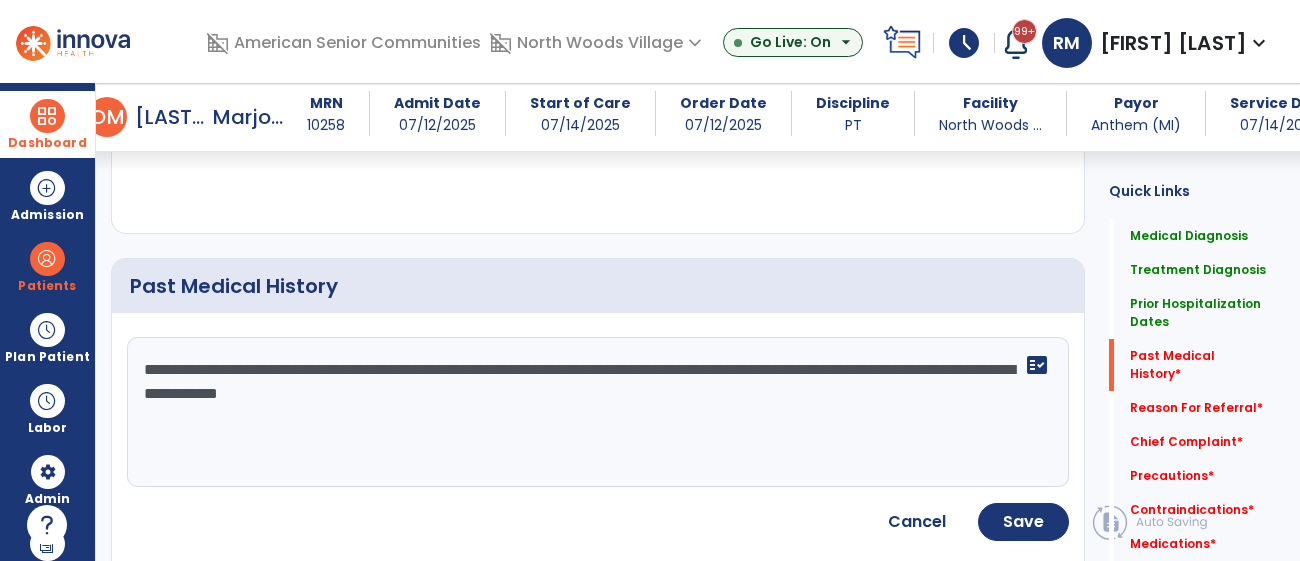 click on "**********" 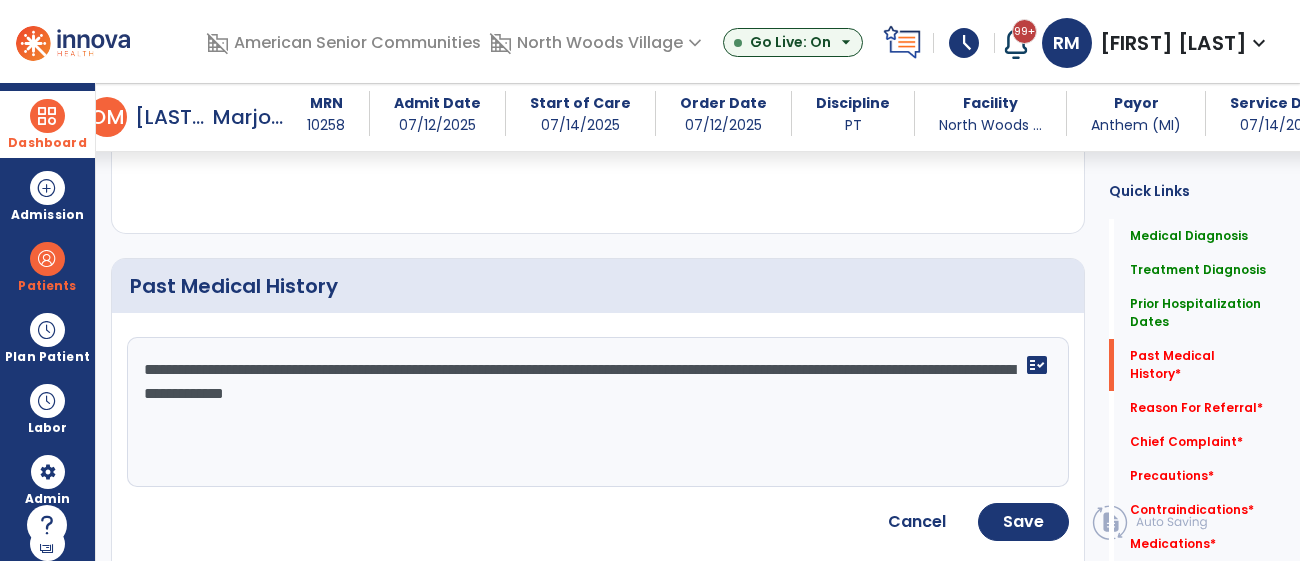 click on "**********" 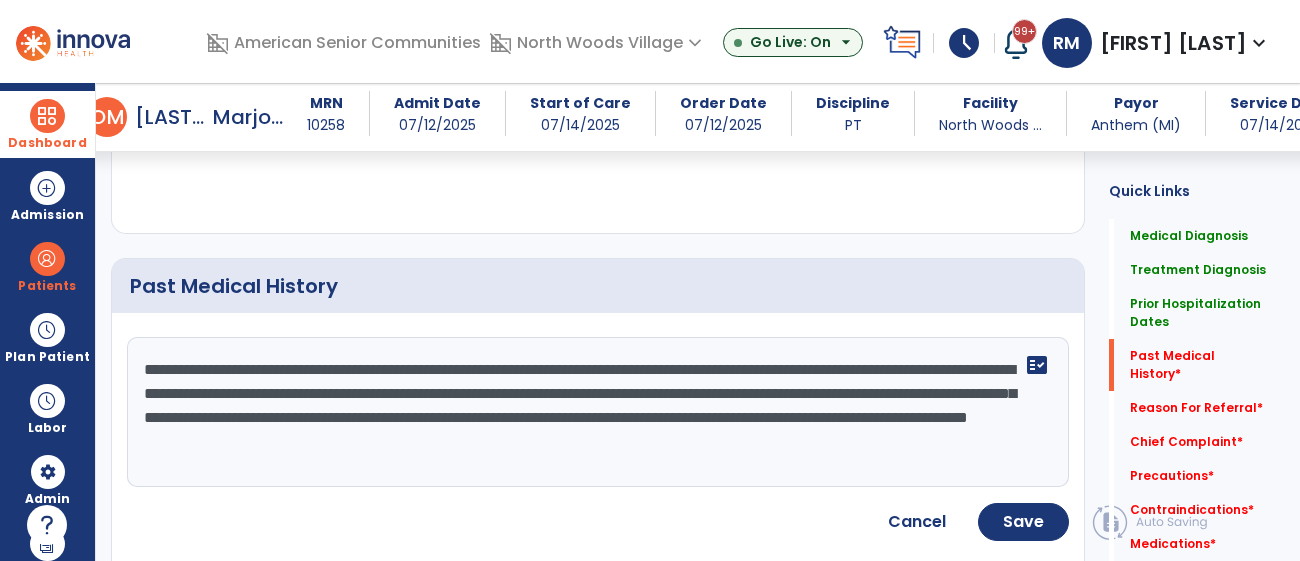 type on "**********" 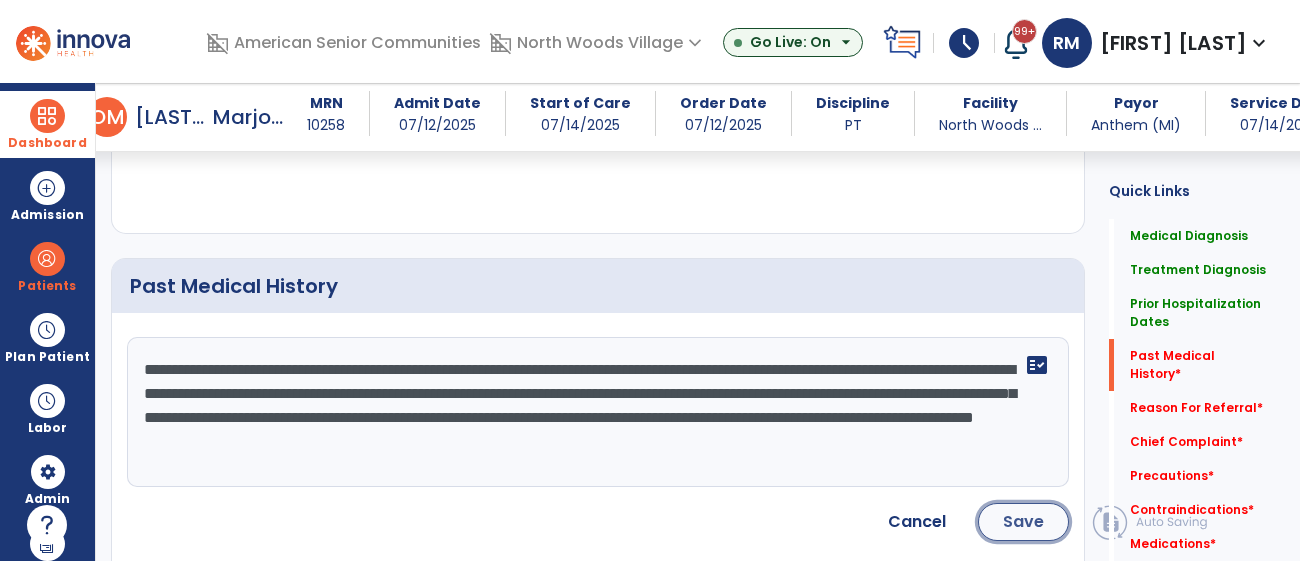 click on "Save" 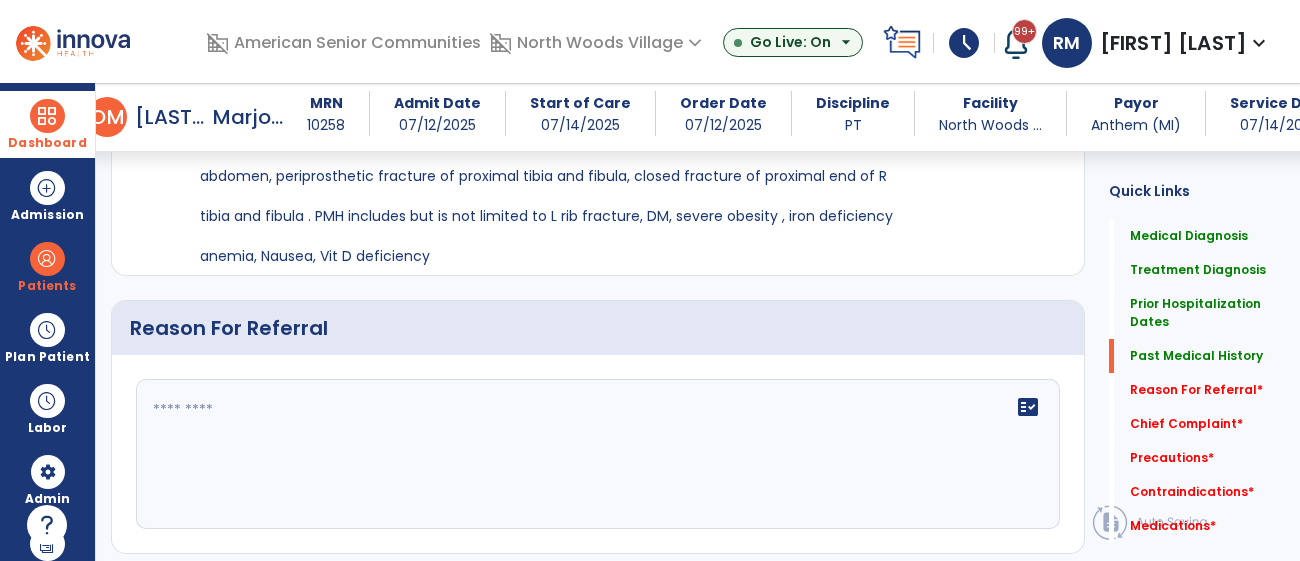 scroll, scrollTop: 1279, scrollLeft: 0, axis: vertical 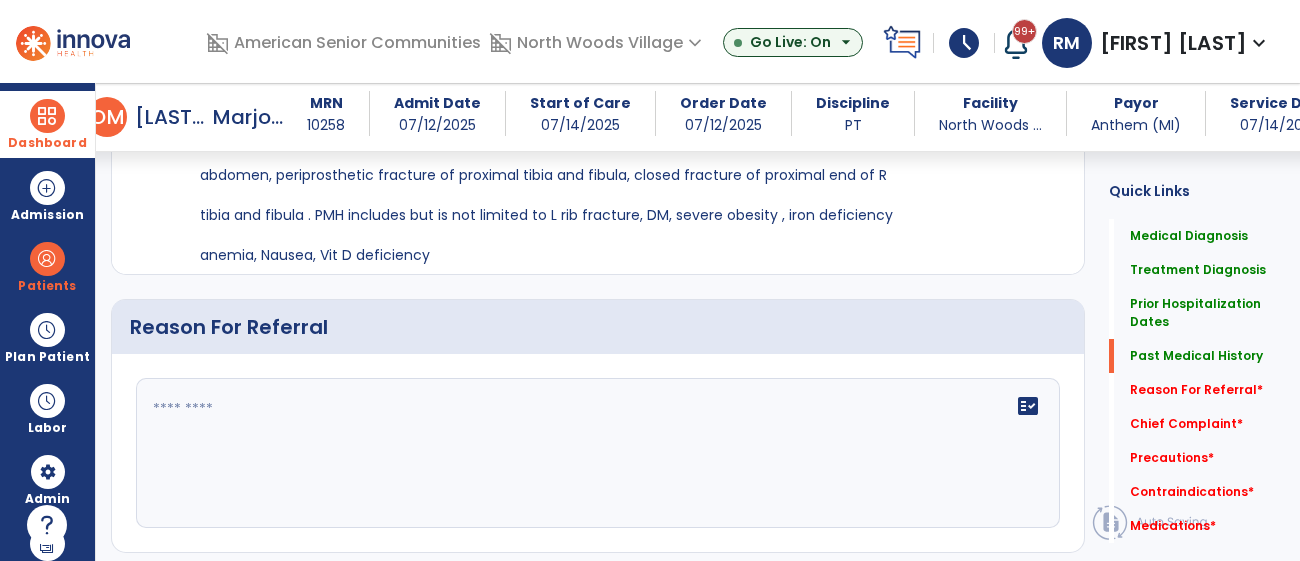 click 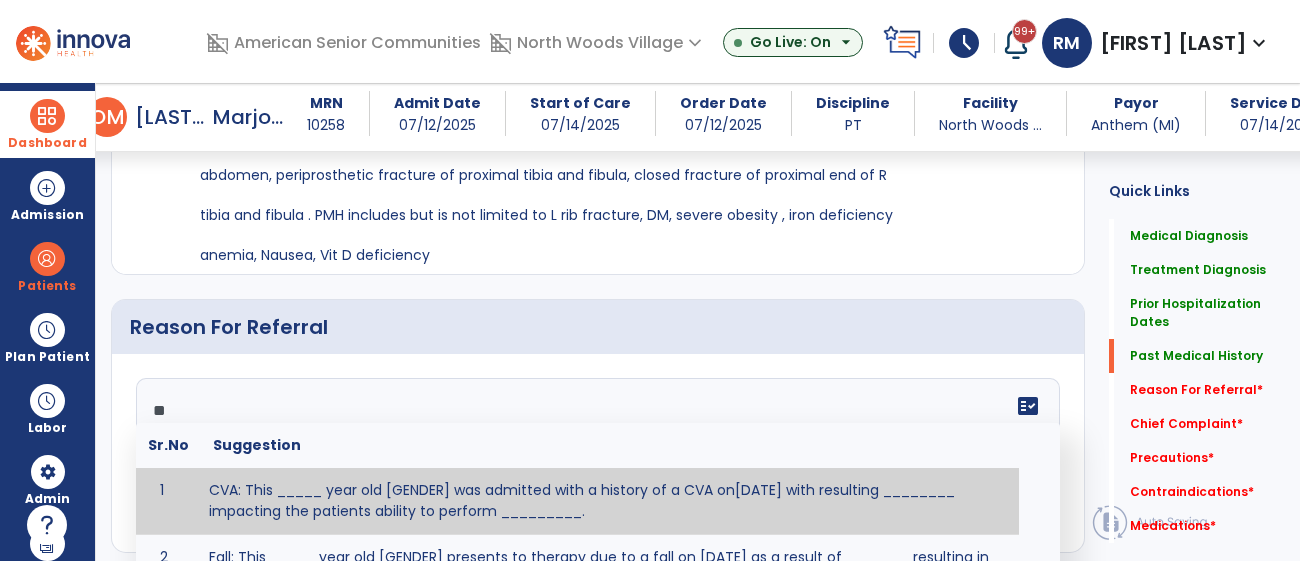 type on "*" 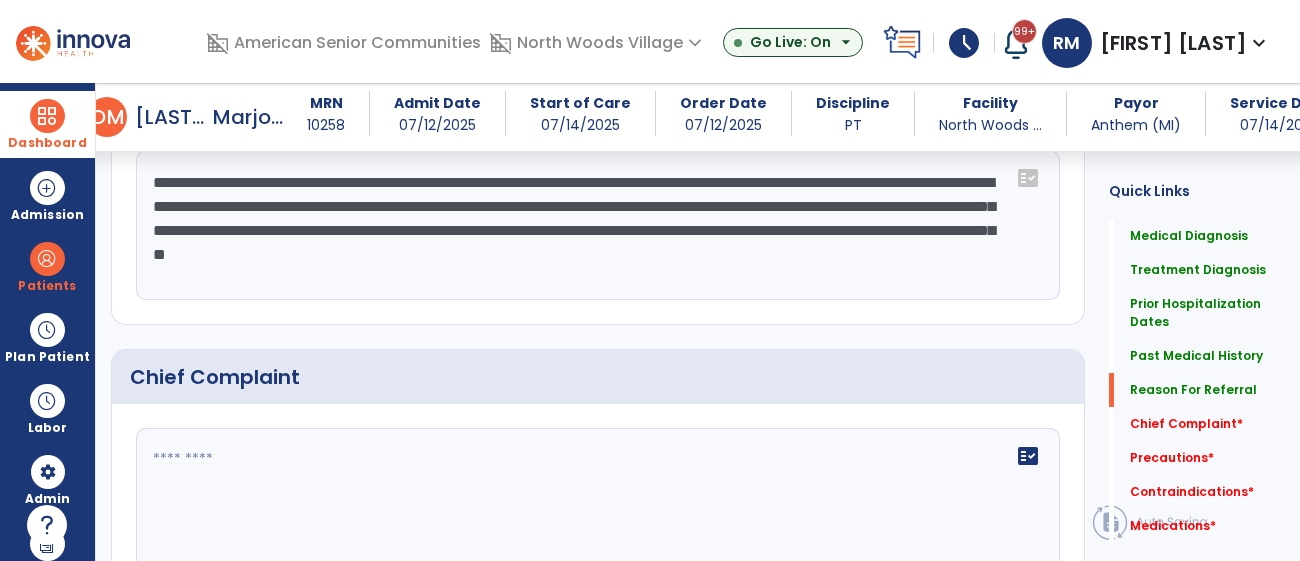 scroll, scrollTop: 1507, scrollLeft: 0, axis: vertical 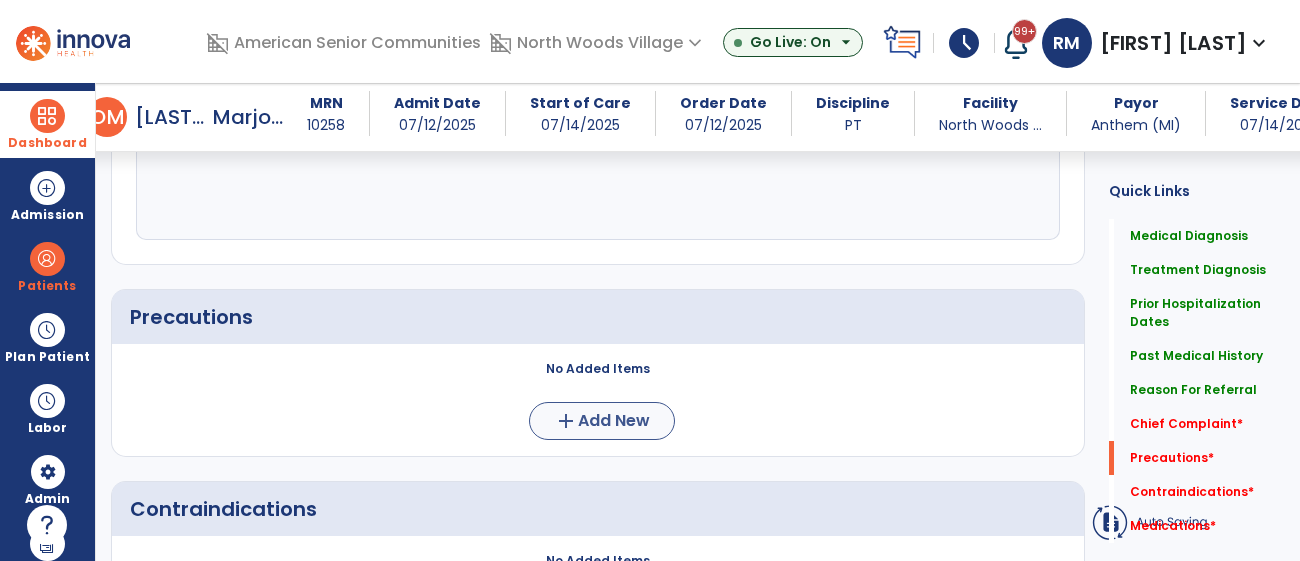 type on "**********" 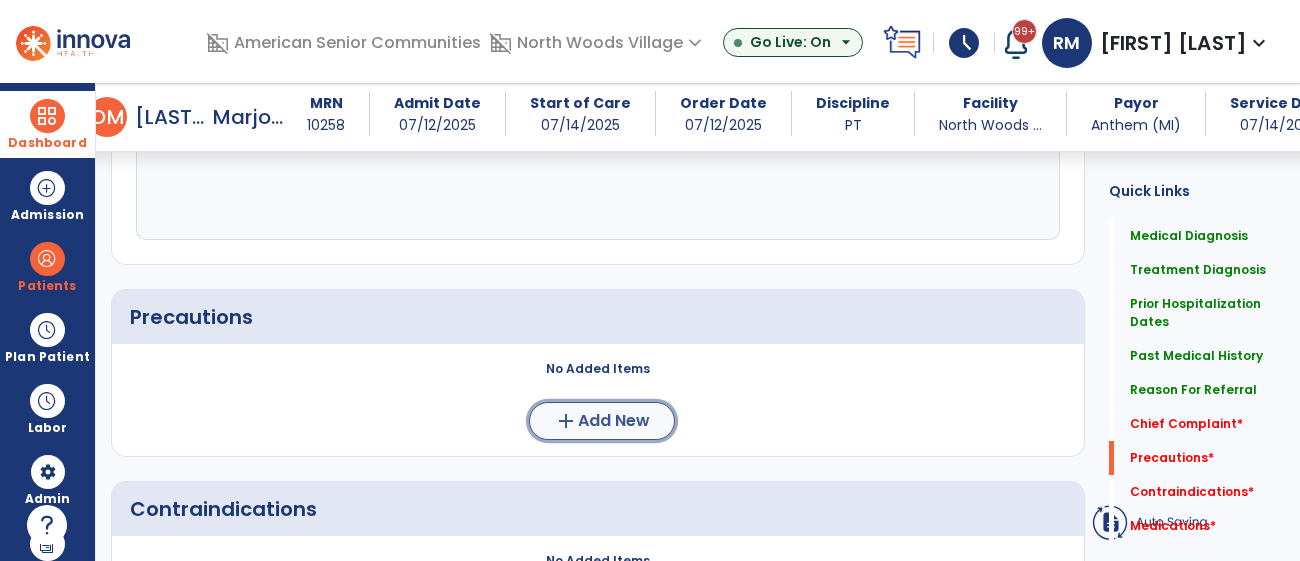 click on "add" 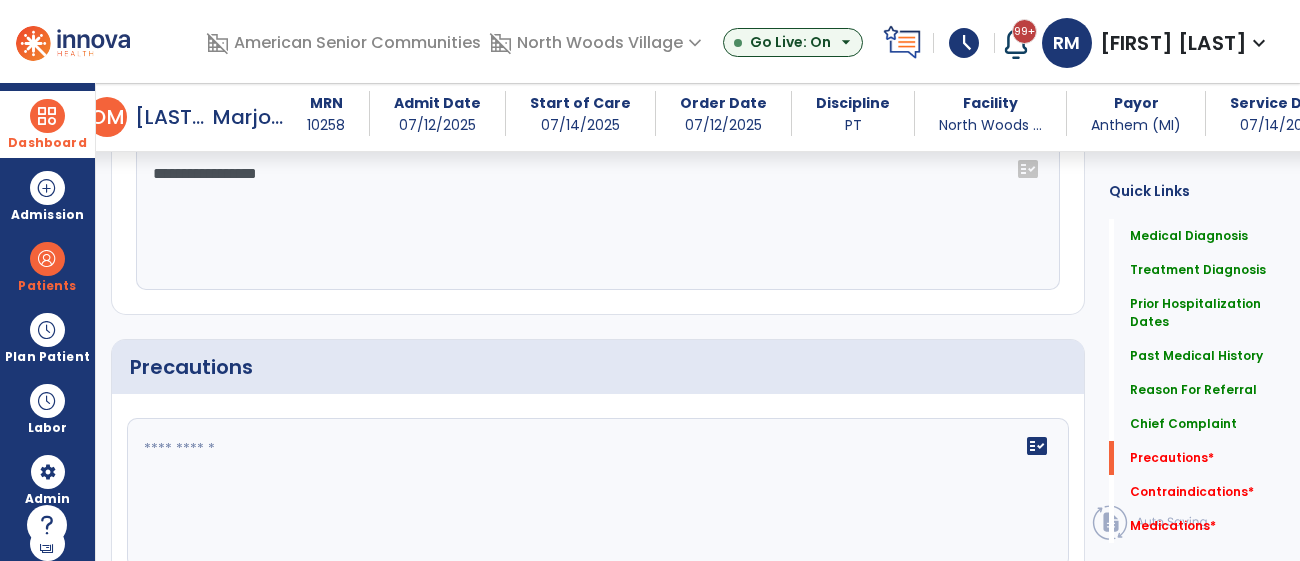 click on "fact_check" 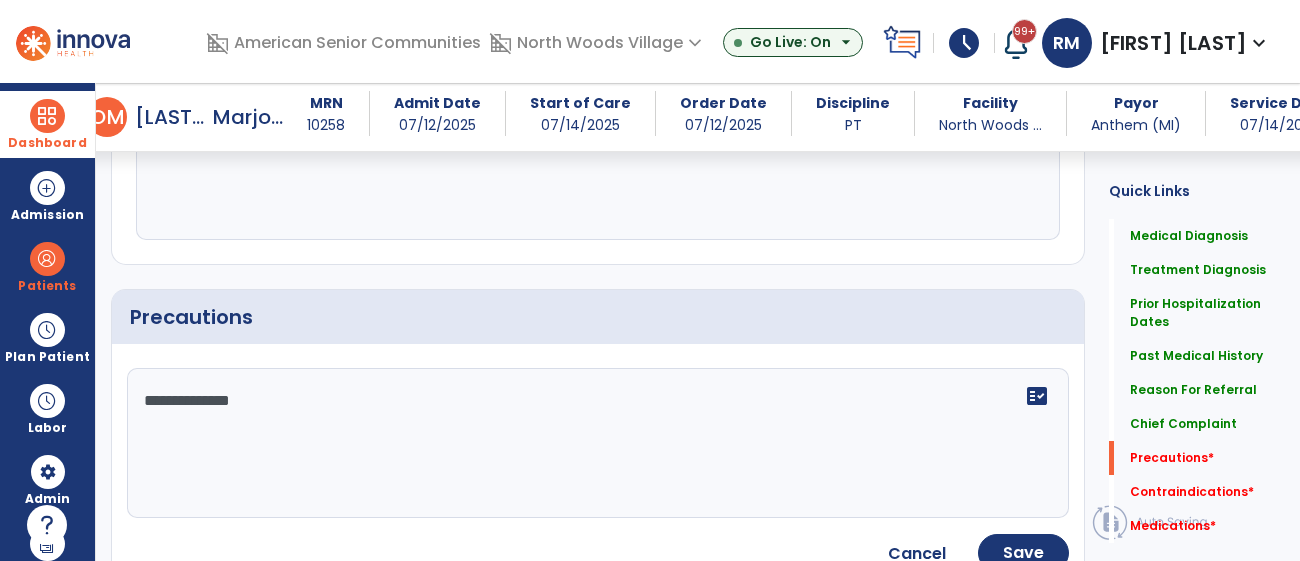 type on "**********" 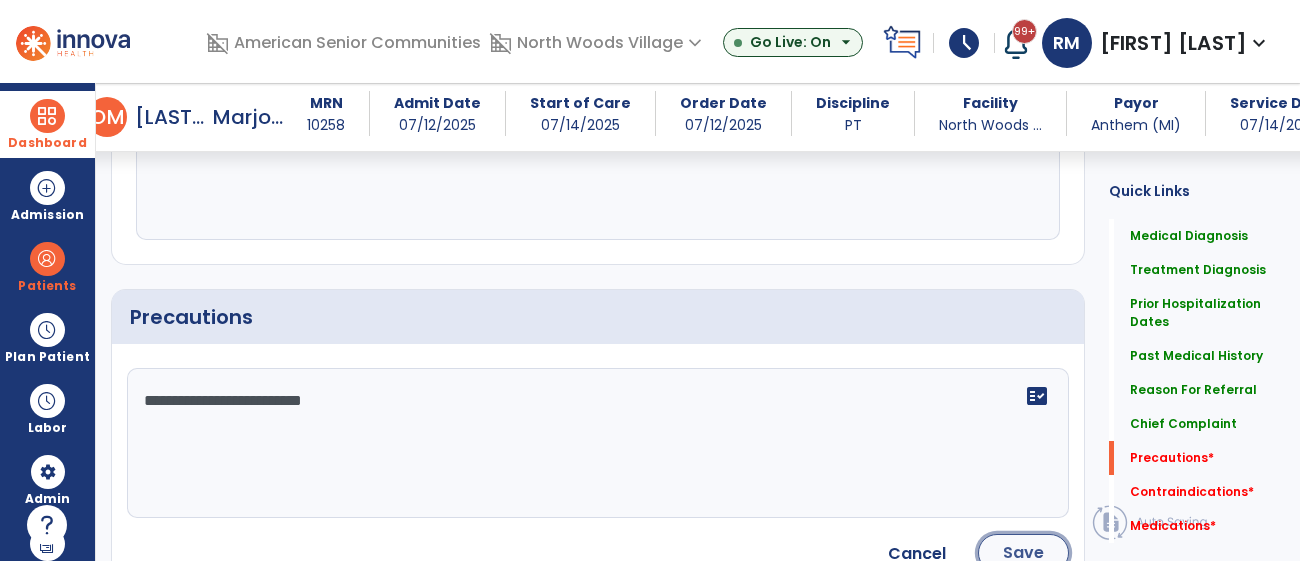 click on "Save" 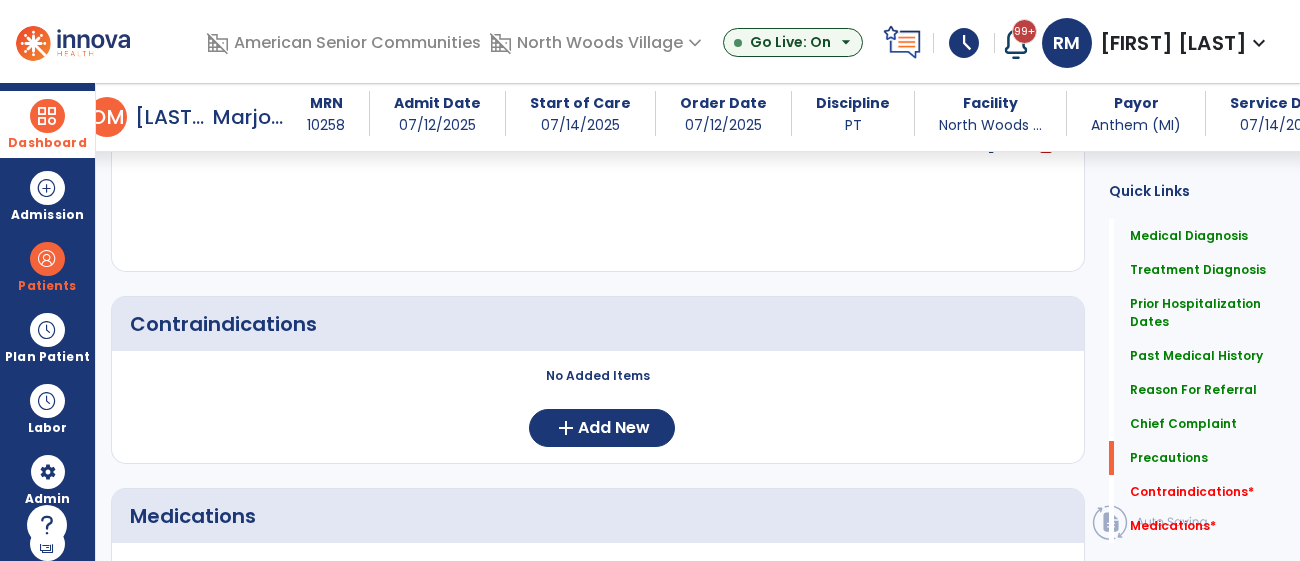 scroll, scrollTop: 2150, scrollLeft: 0, axis: vertical 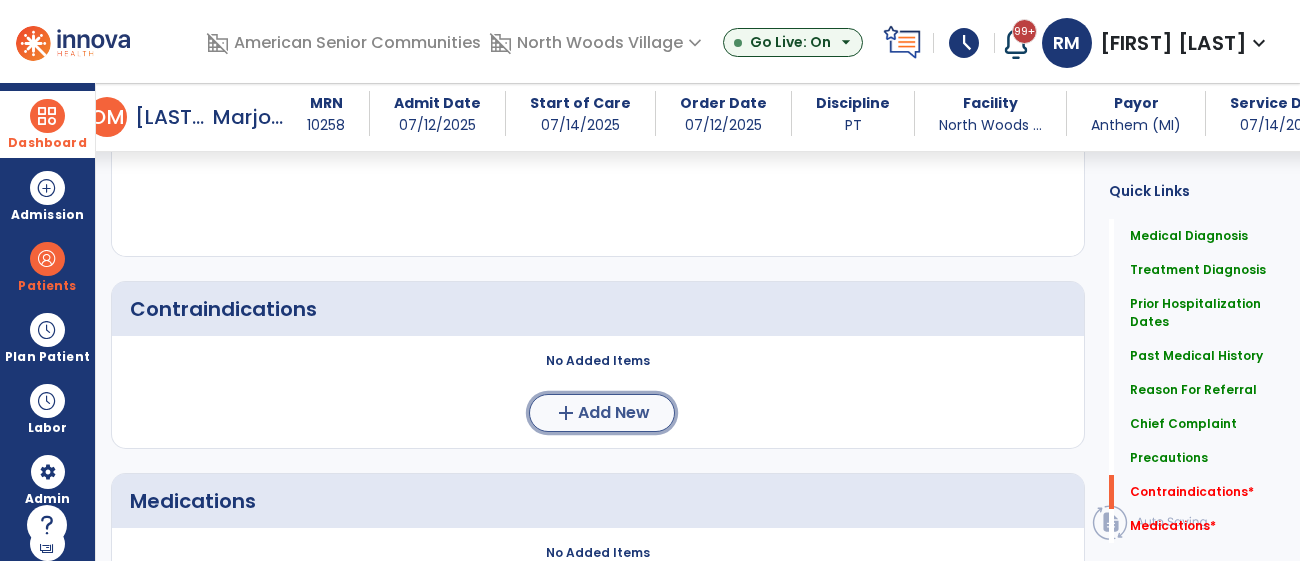 click on "Add New" 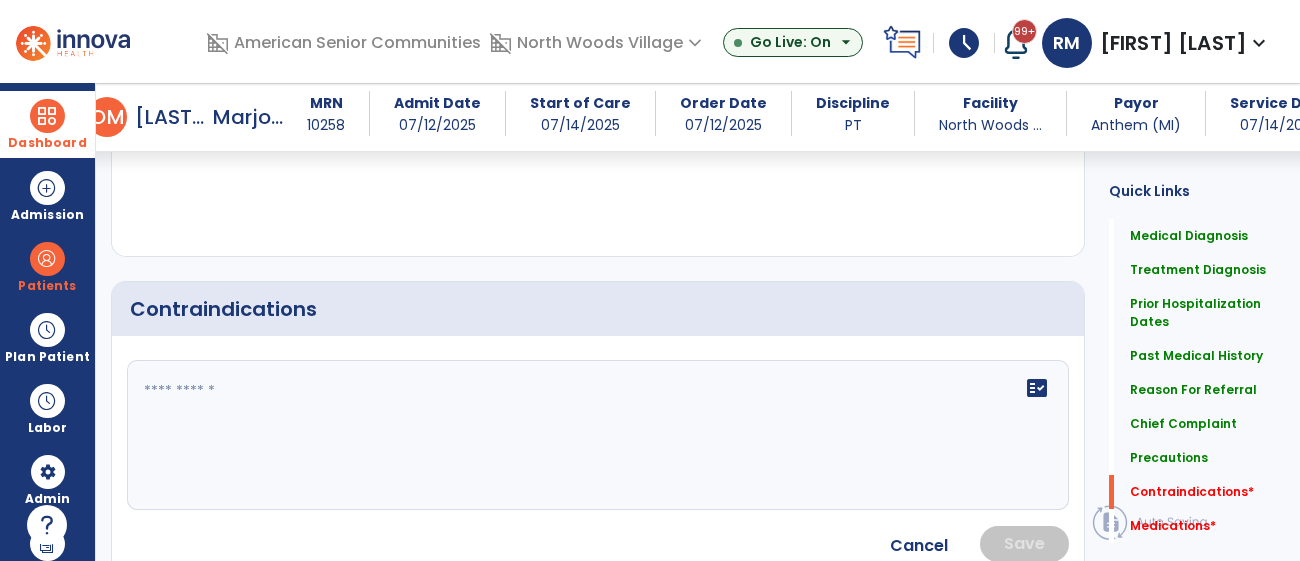 click on "fact_check" 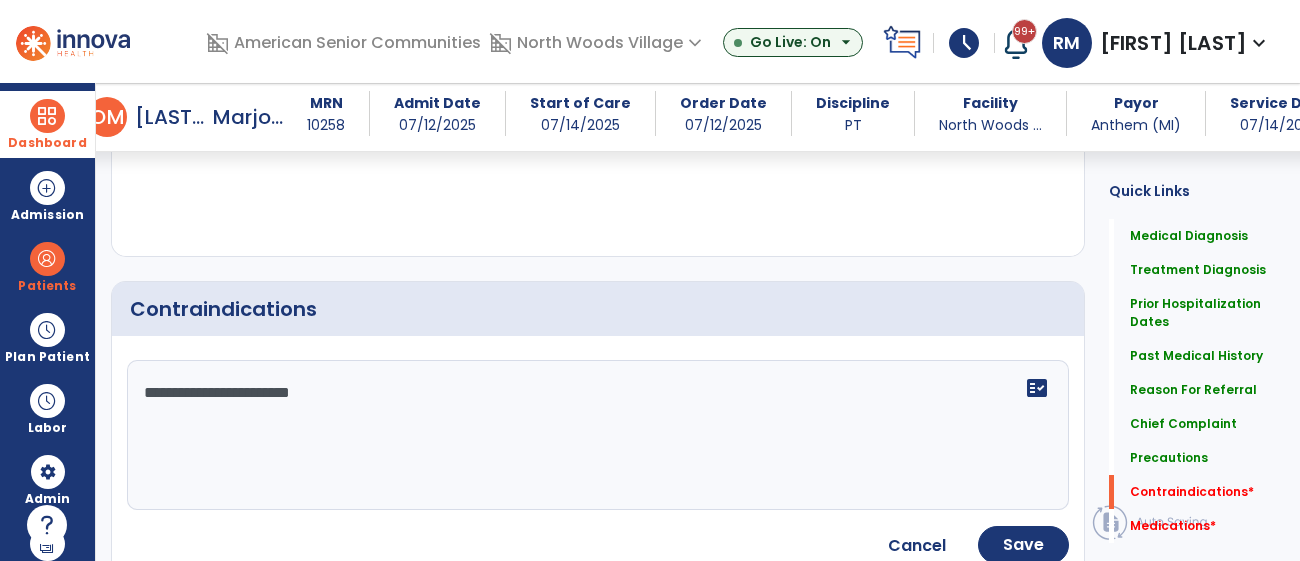 type on "**********" 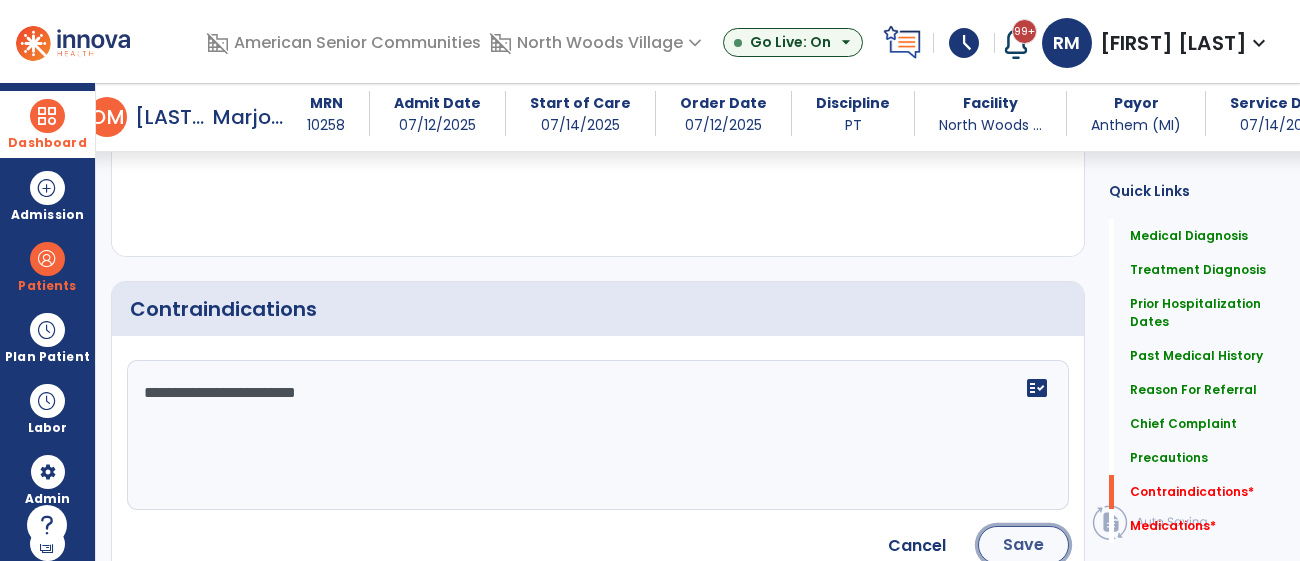 click on "Save" 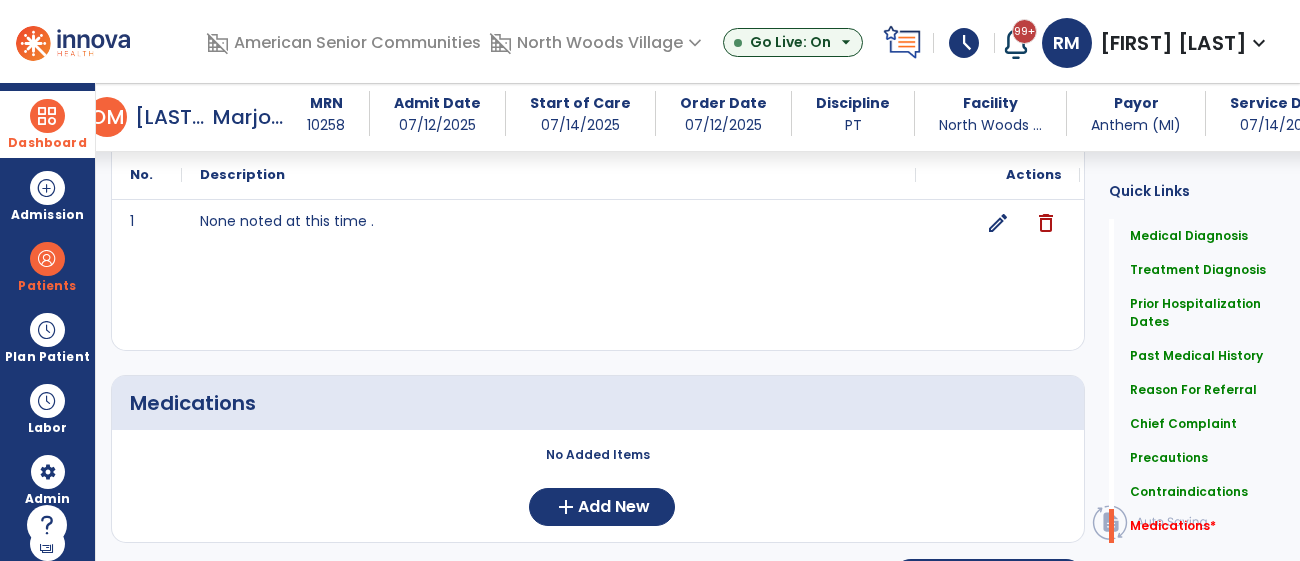scroll, scrollTop: 2388, scrollLeft: 0, axis: vertical 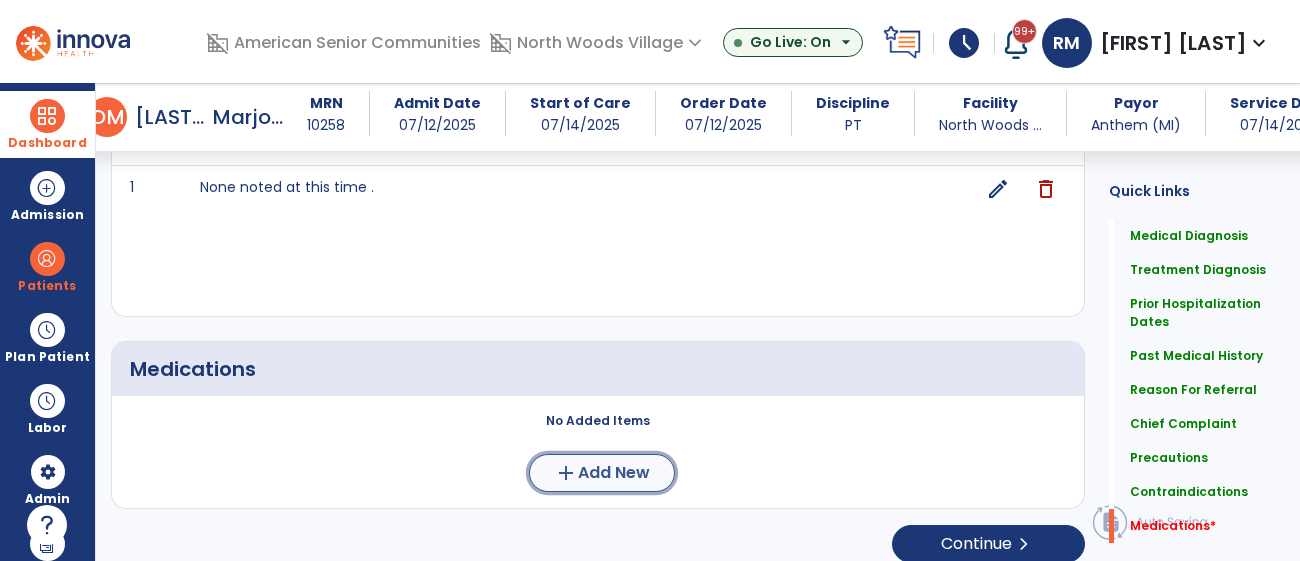 click on "add  Add New" 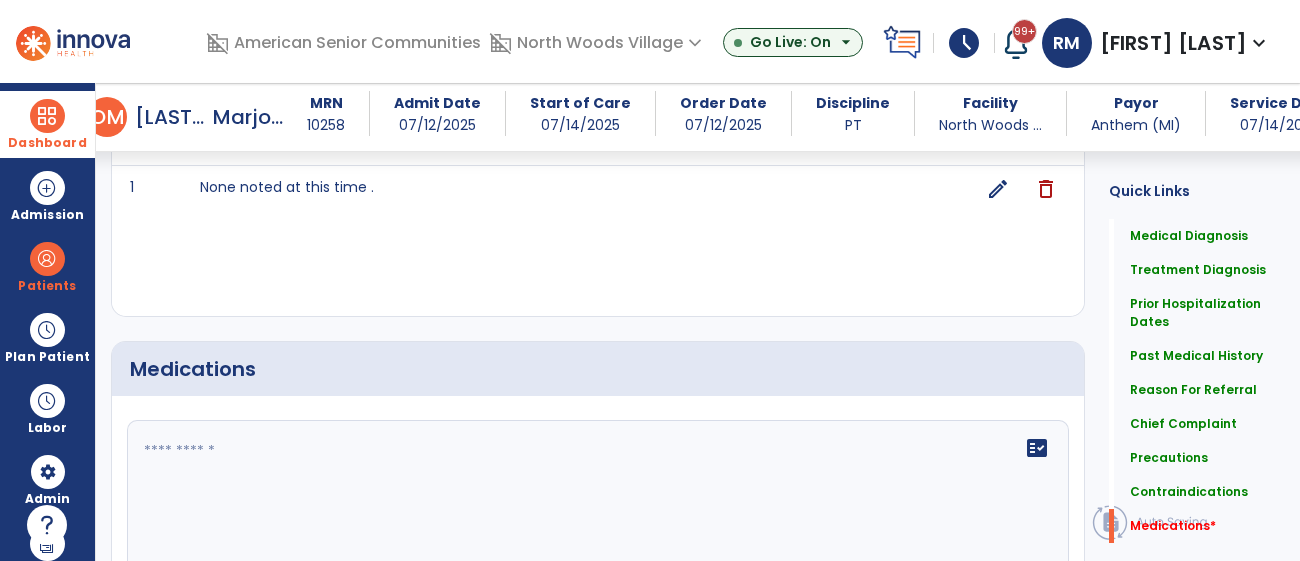 click on "fact_check" 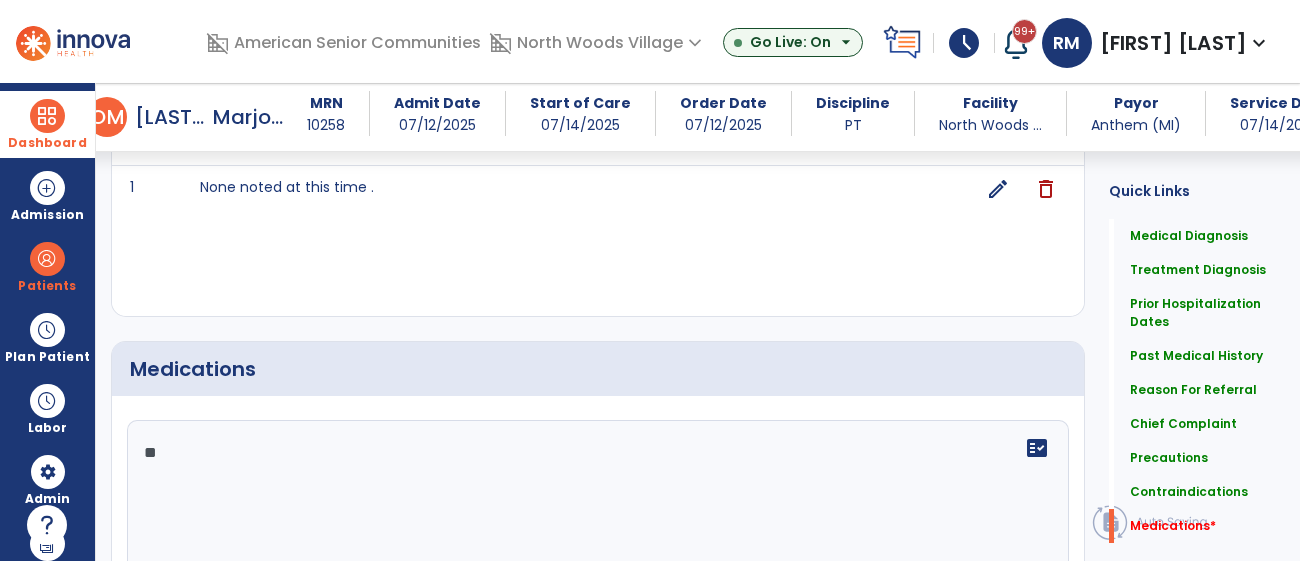 type on "*" 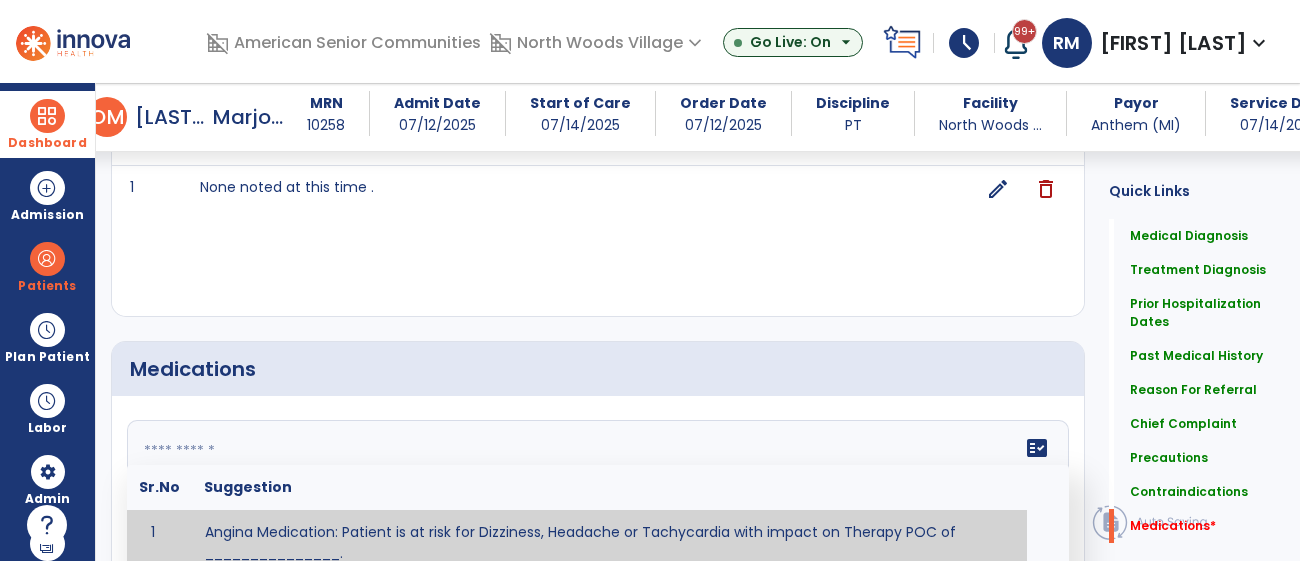 type on "*" 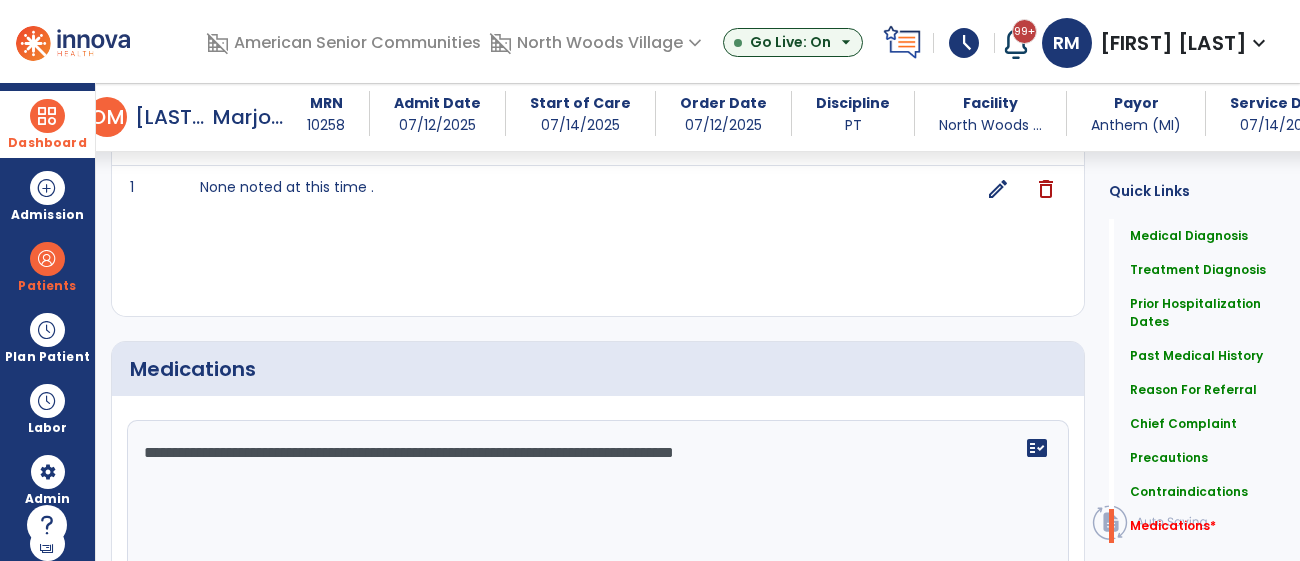 type on "**********" 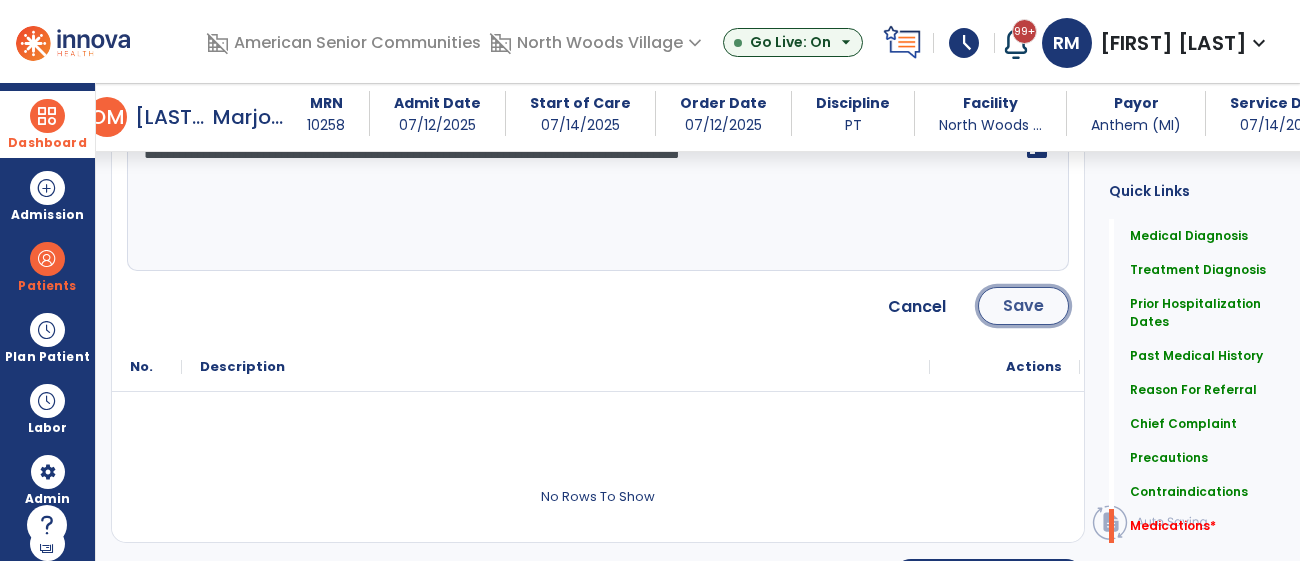 click on "Save" 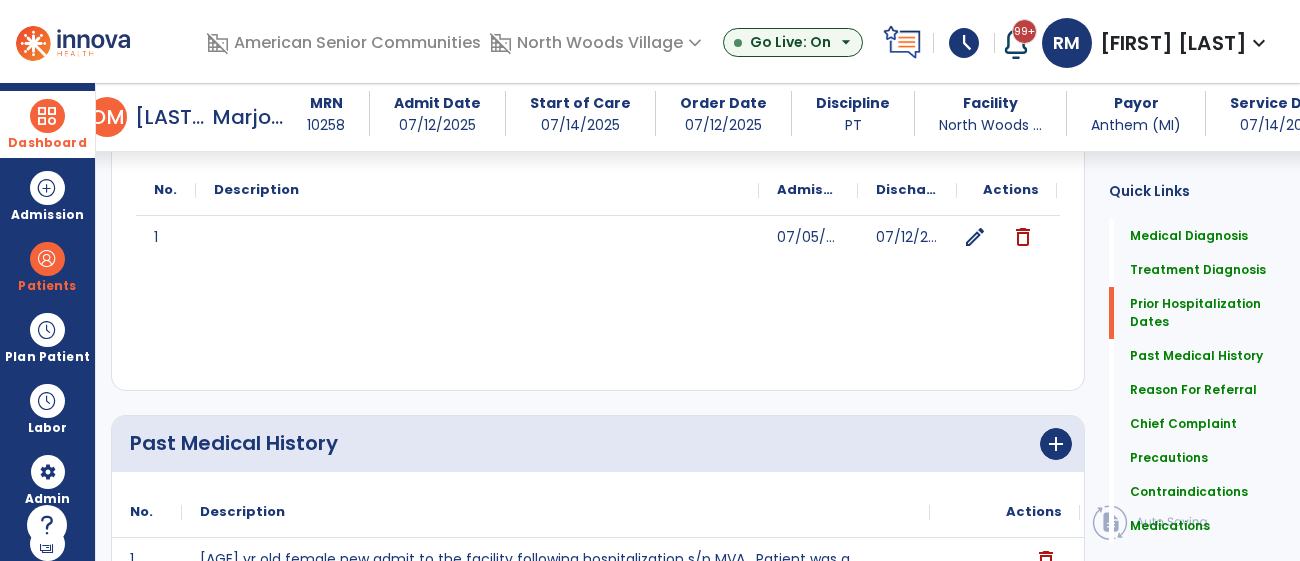 scroll, scrollTop: 803, scrollLeft: 0, axis: vertical 